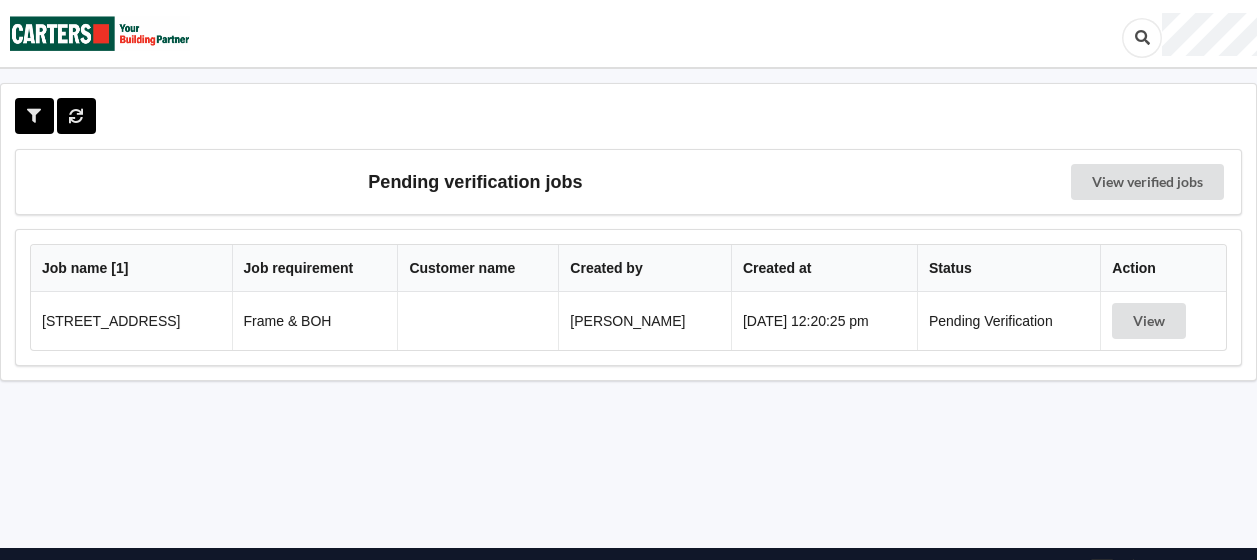 scroll, scrollTop: 0, scrollLeft: 0, axis: both 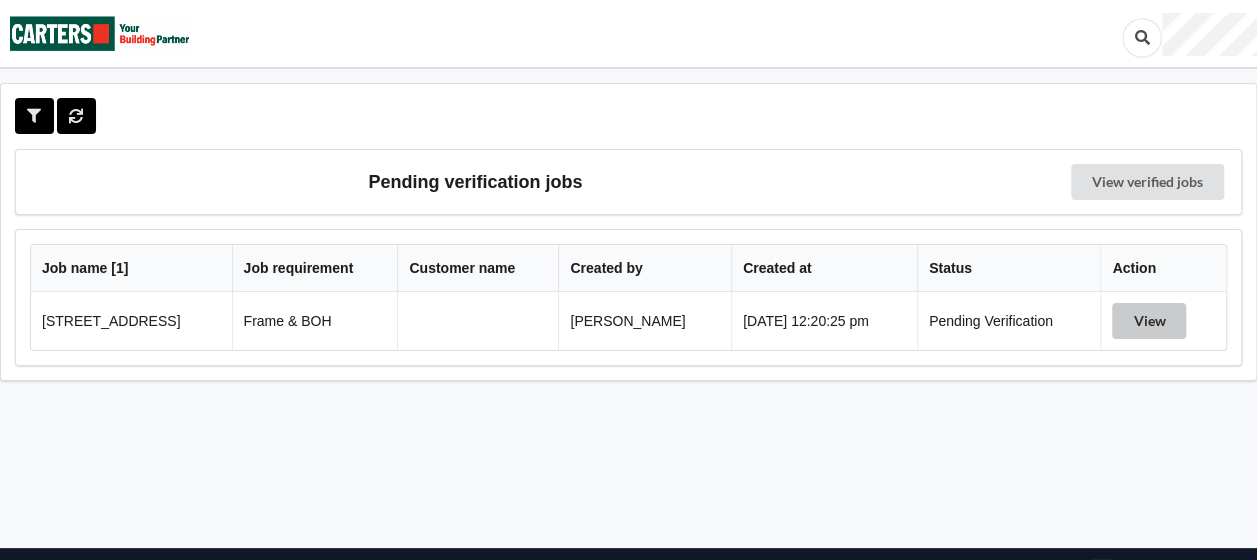 click on "View" at bounding box center [1149, 321] 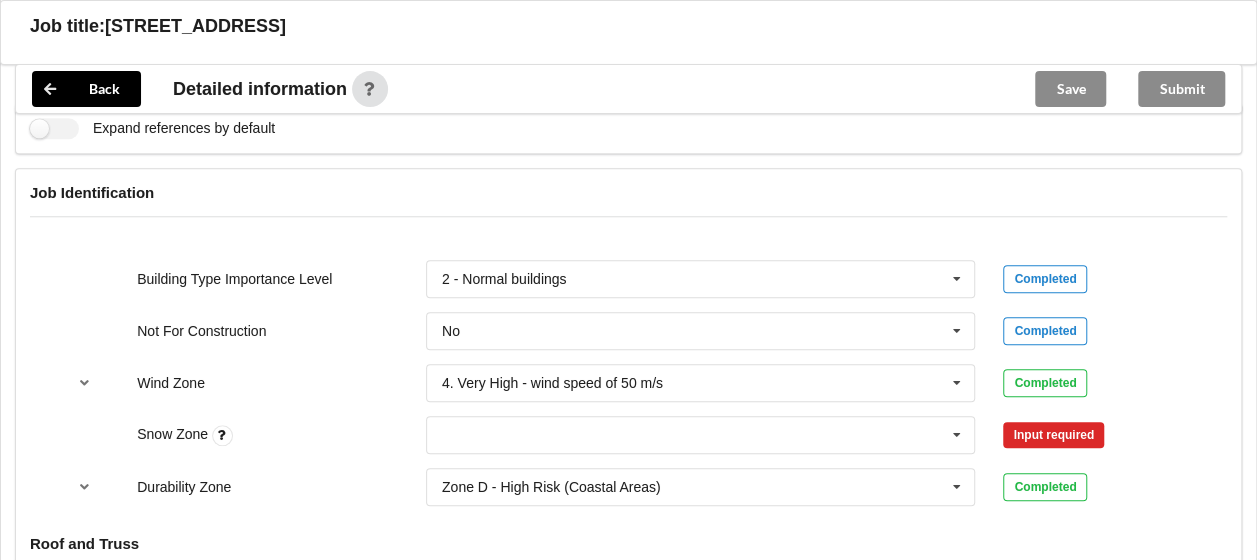 scroll, scrollTop: 800, scrollLeft: 0, axis: vertical 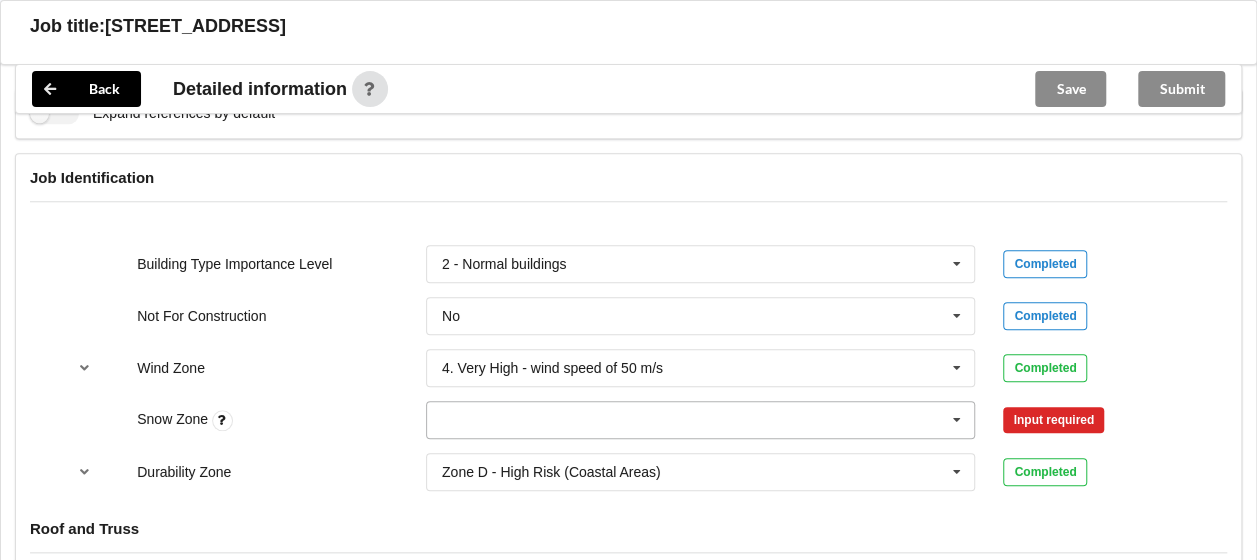 click at bounding box center [957, 420] 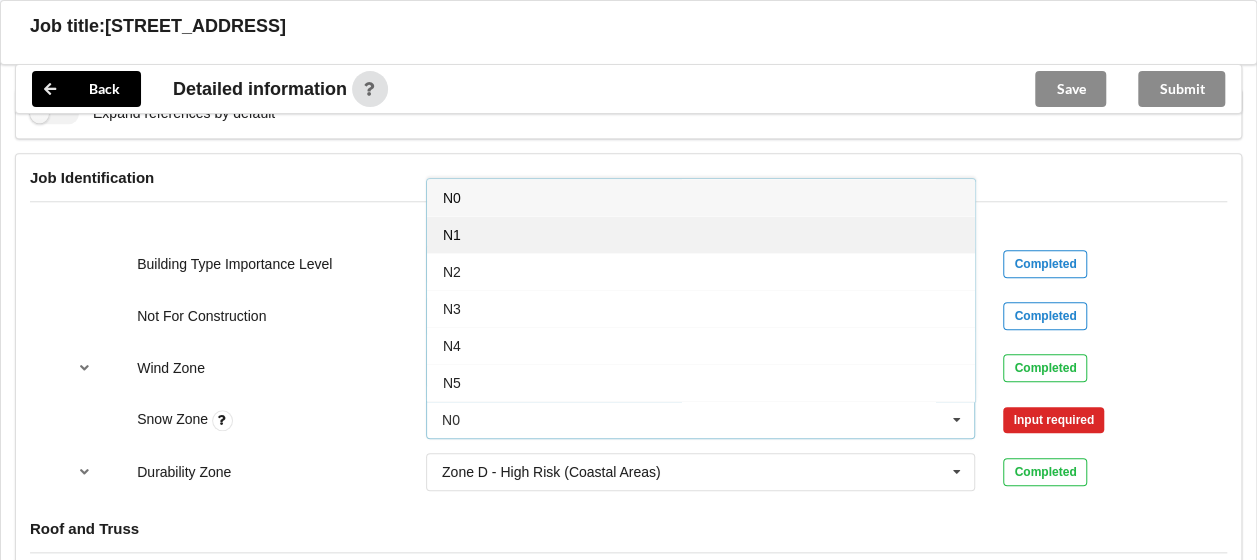 click on "N1" at bounding box center [701, 234] 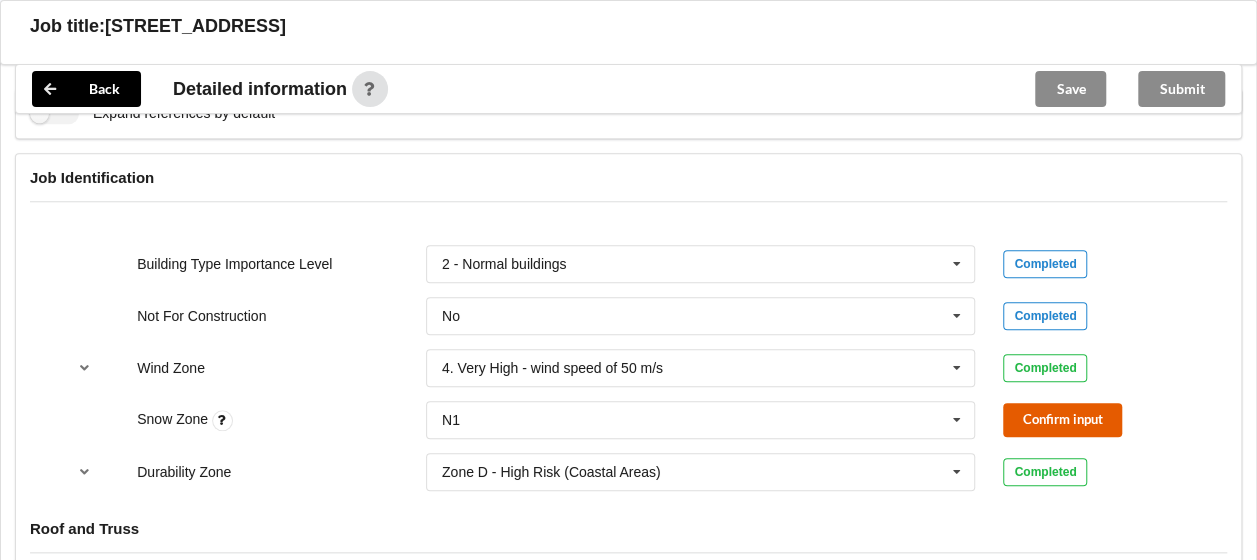 click on "Confirm input" at bounding box center [1062, 419] 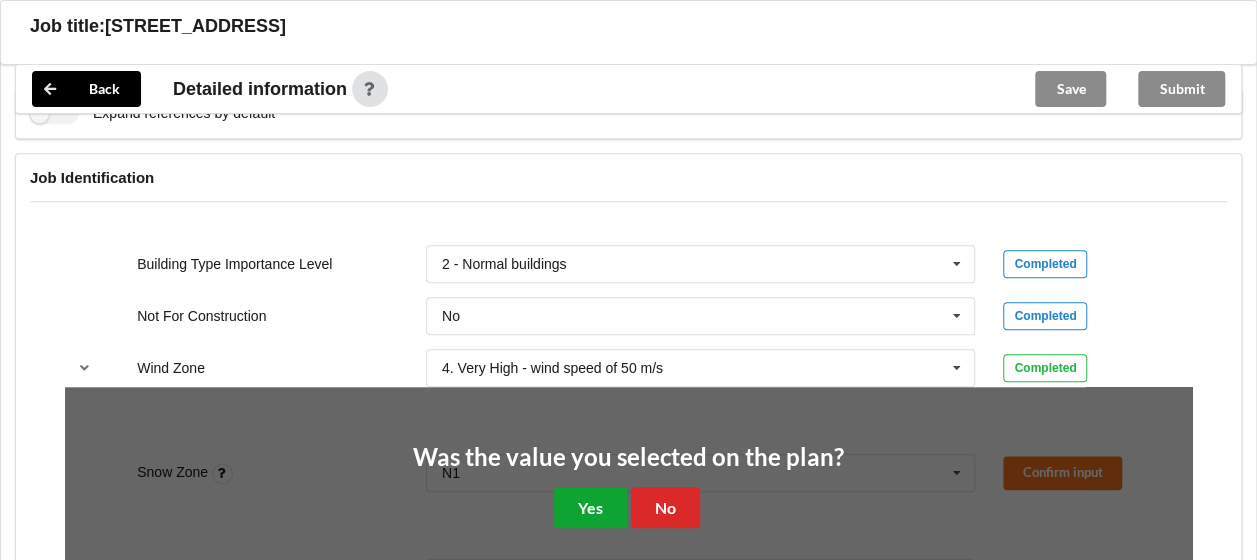 click on "Yes" at bounding box center (590, 507) 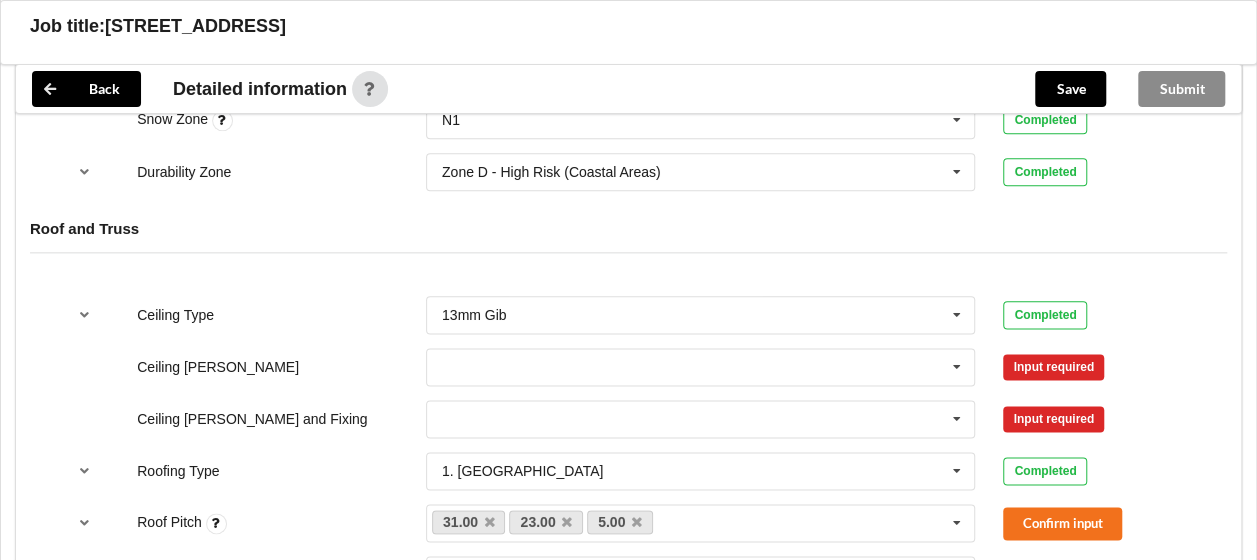 scroll, scrollTop: 1200, scrollLeft: 0, axis: vertical 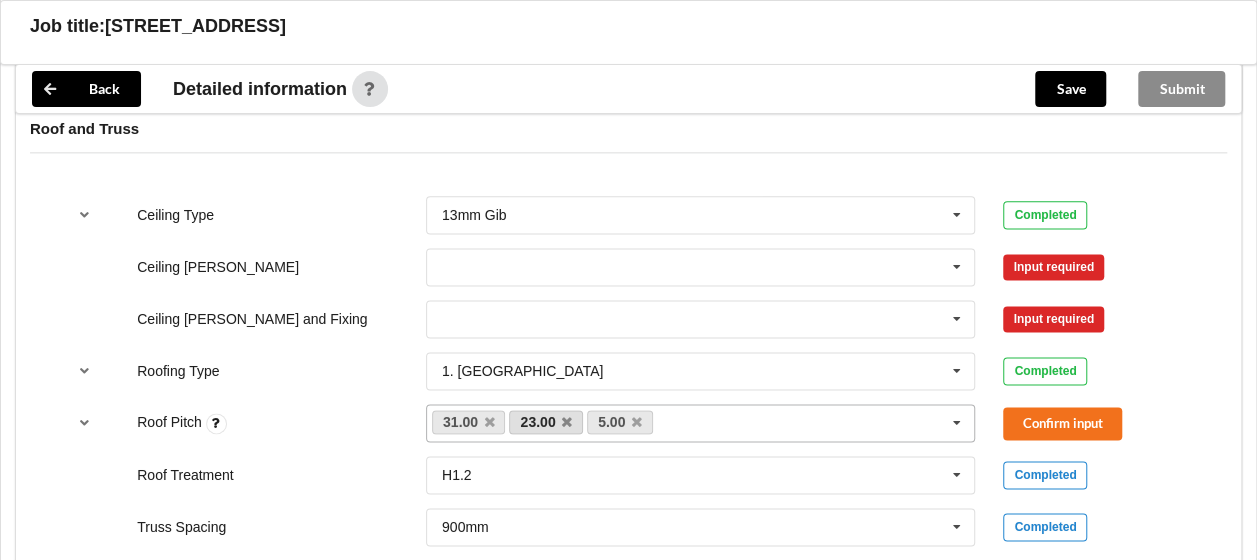 click on "23.00" at bounding box center [546, 422] 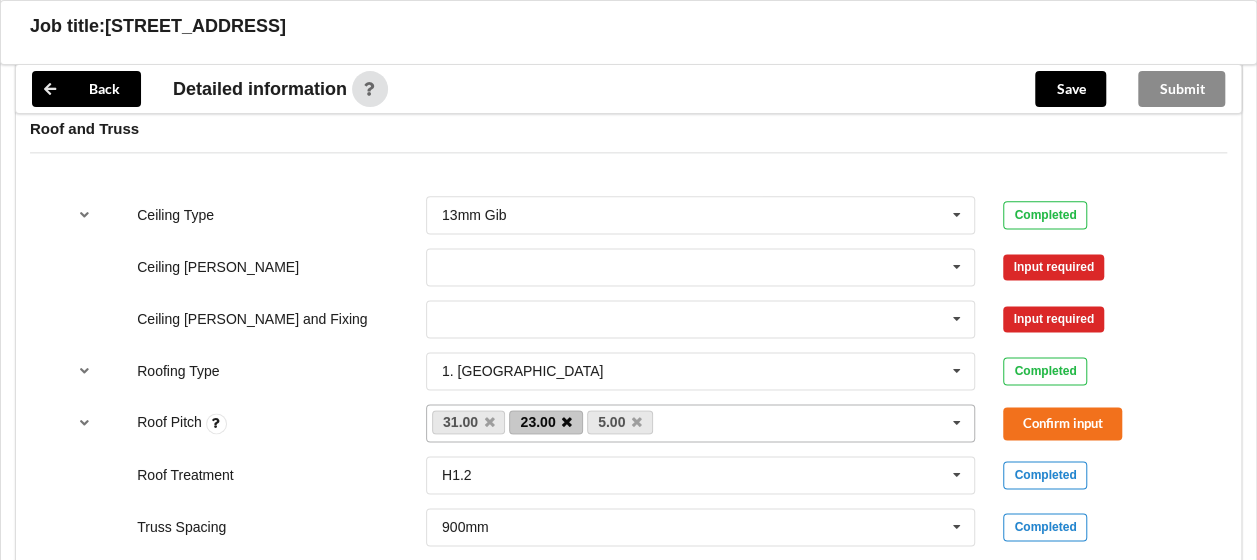 click at bounding box center [567, 422] 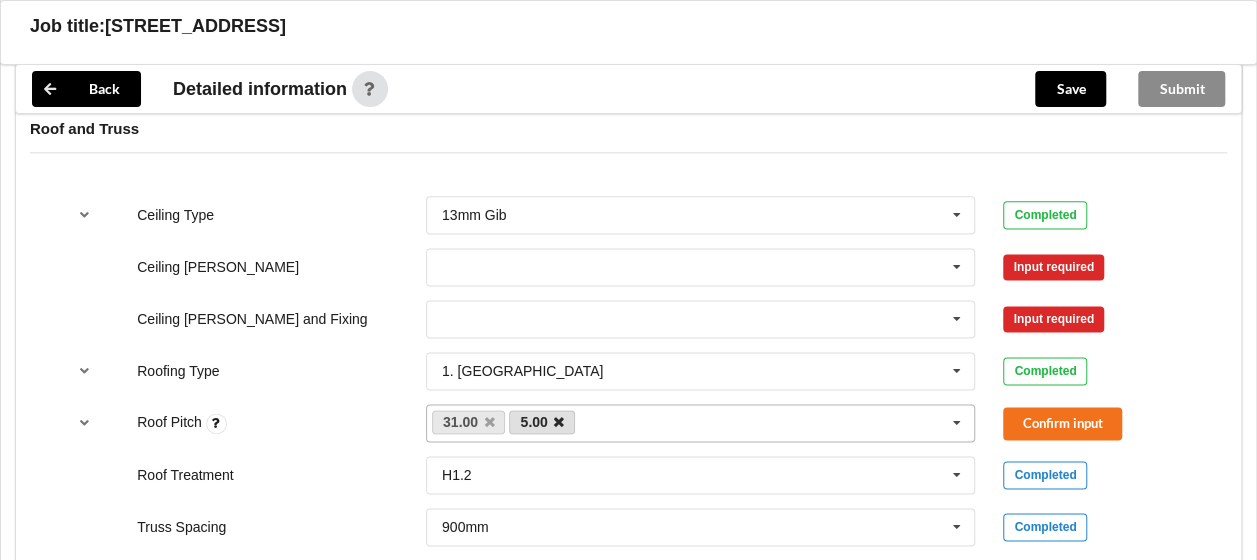 click at bounding box center [559, 422] 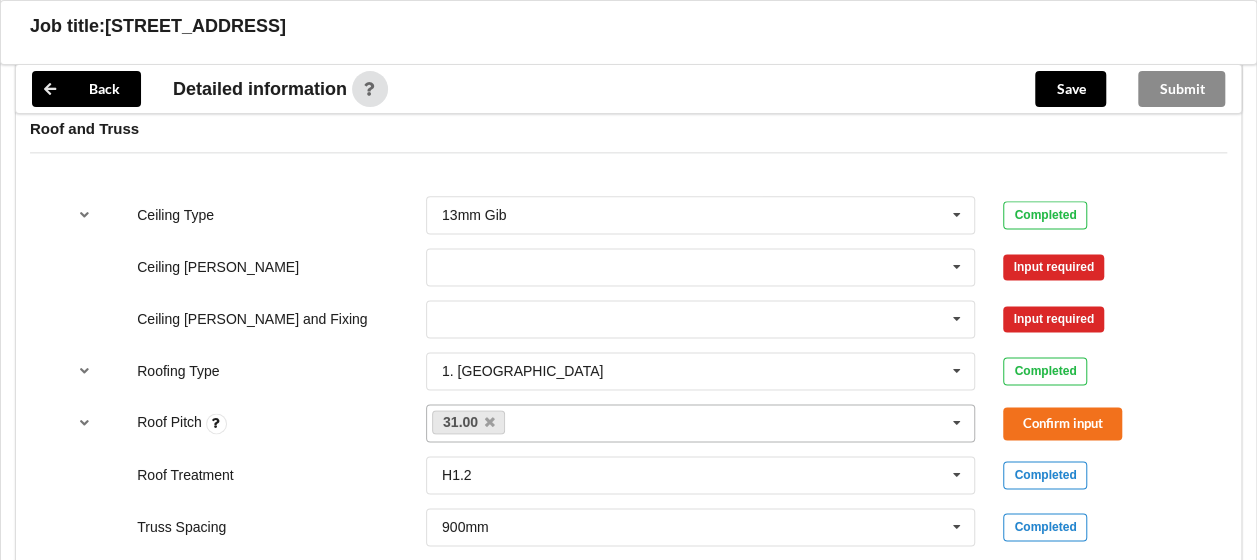 click on "31.00 5.00 23.00 None" at bounding box center [701, 423] 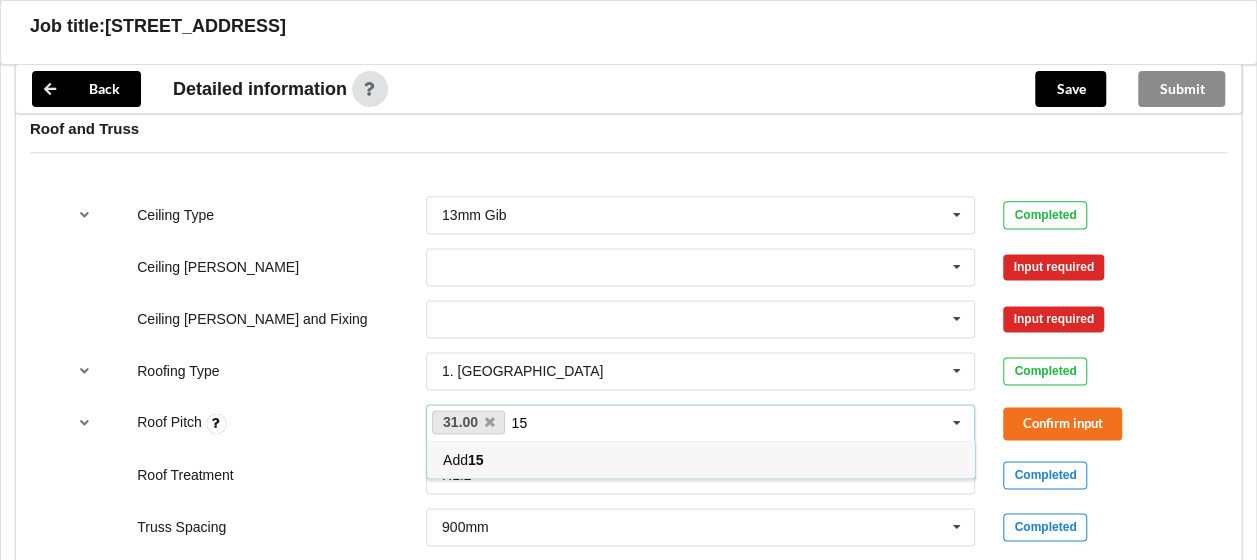 type on "15" 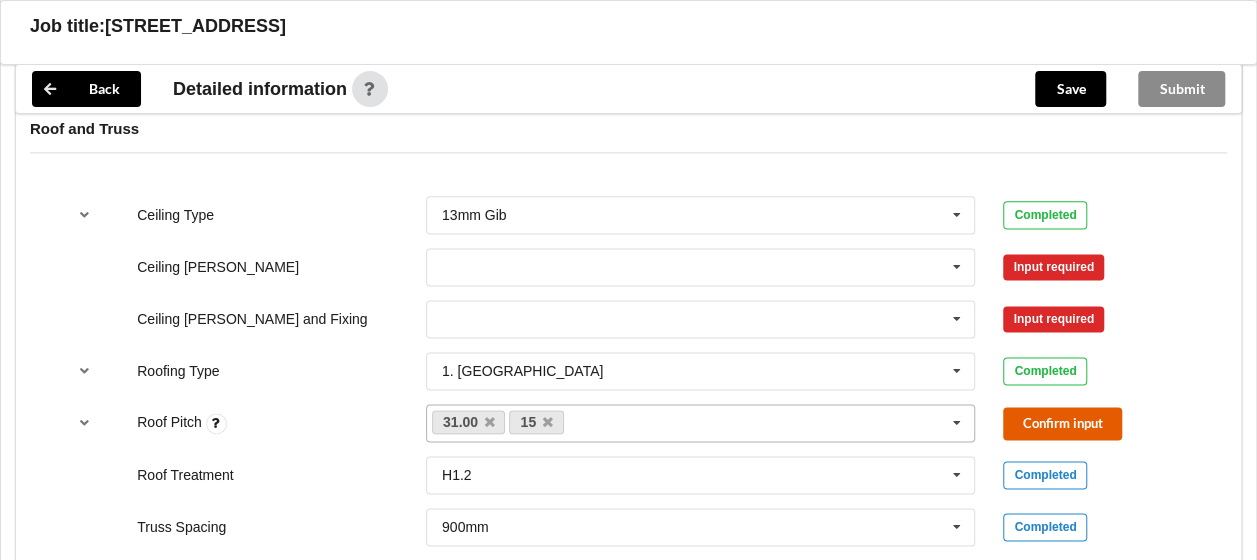 click on "Confirm input" at bounding box center (1062, 423) 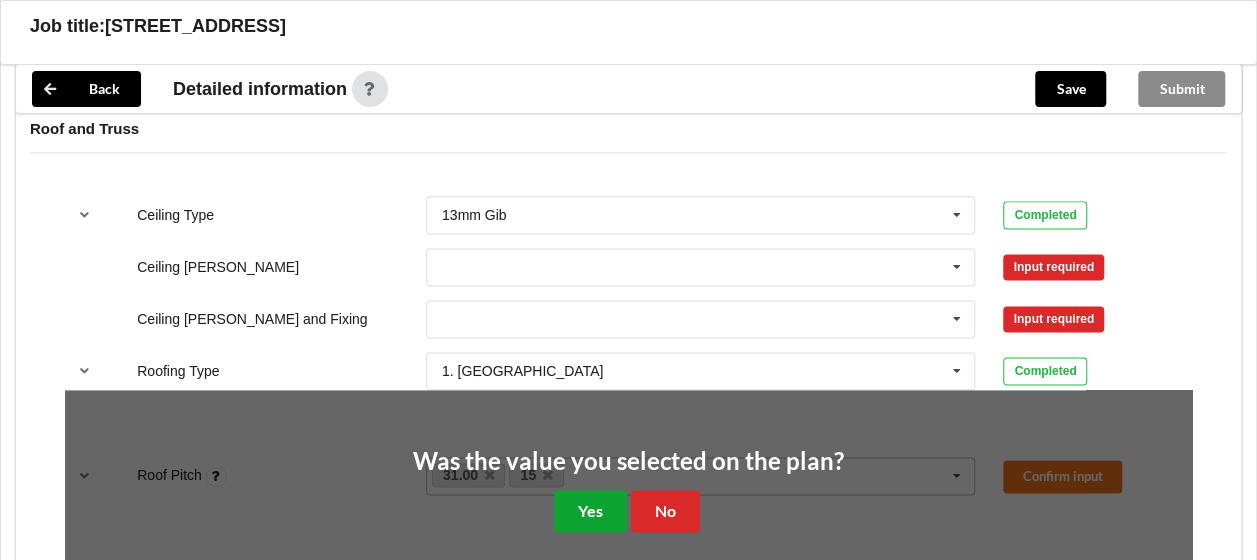 click on "Yes" at bounding box center (590, 510) 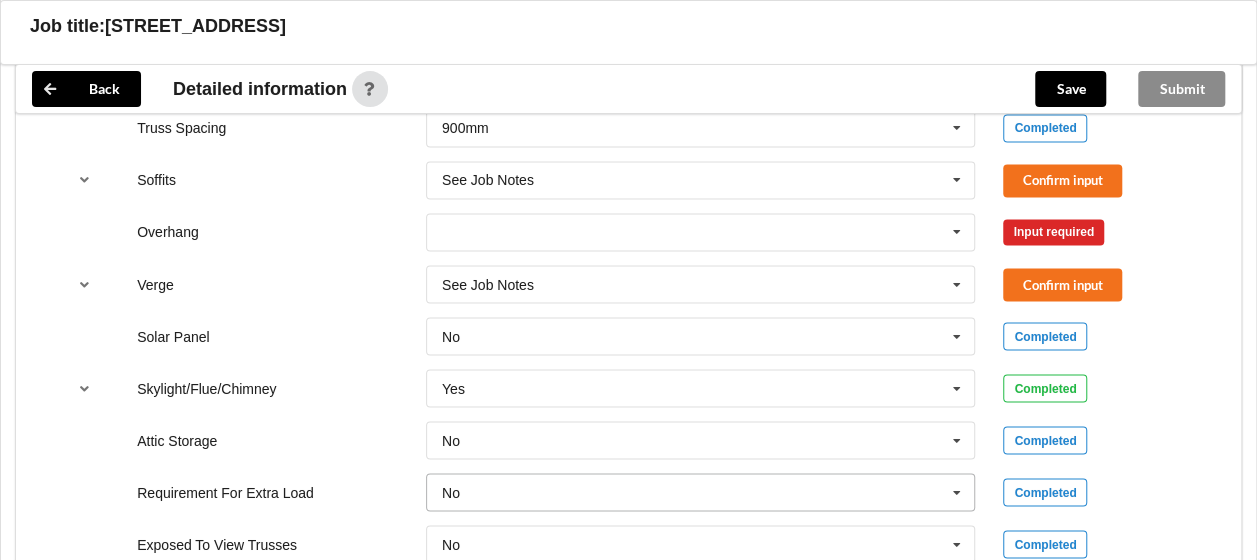 scroll, scrollTop: 1500, scrollLeft: 0, axis: vertical 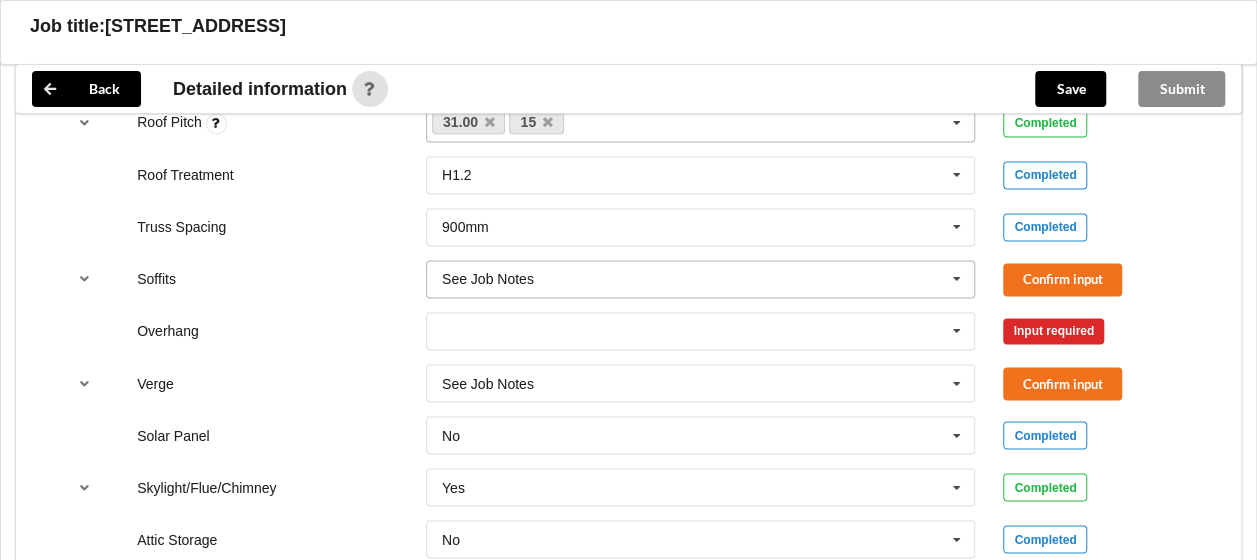 click at bounding box center [957, 279] 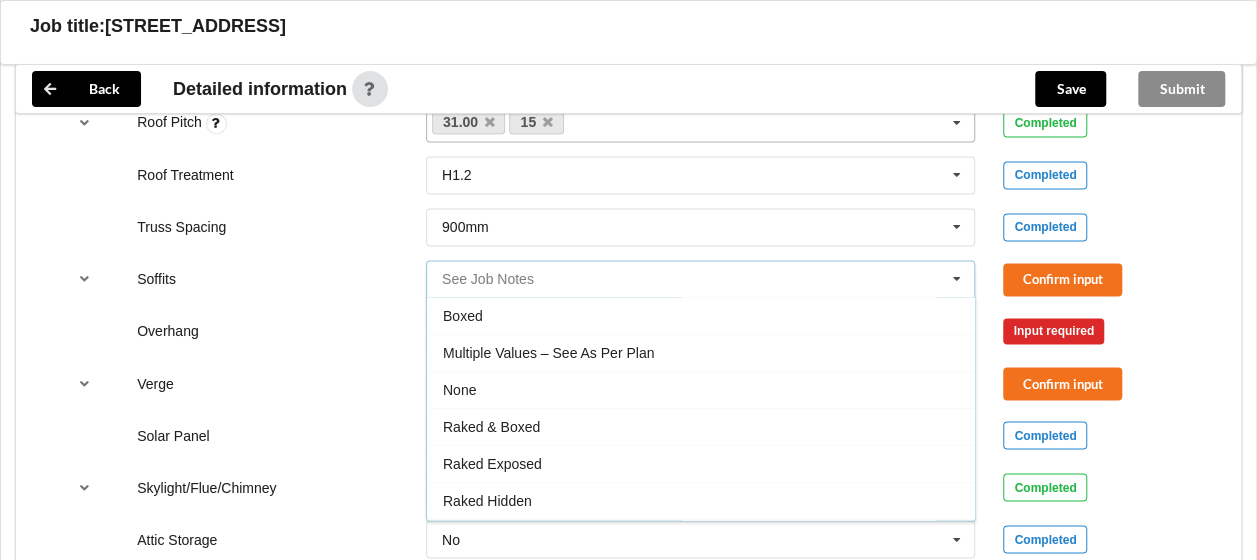 scroll, scrollTop: 32, scrollLeft: 0, axis: vertical 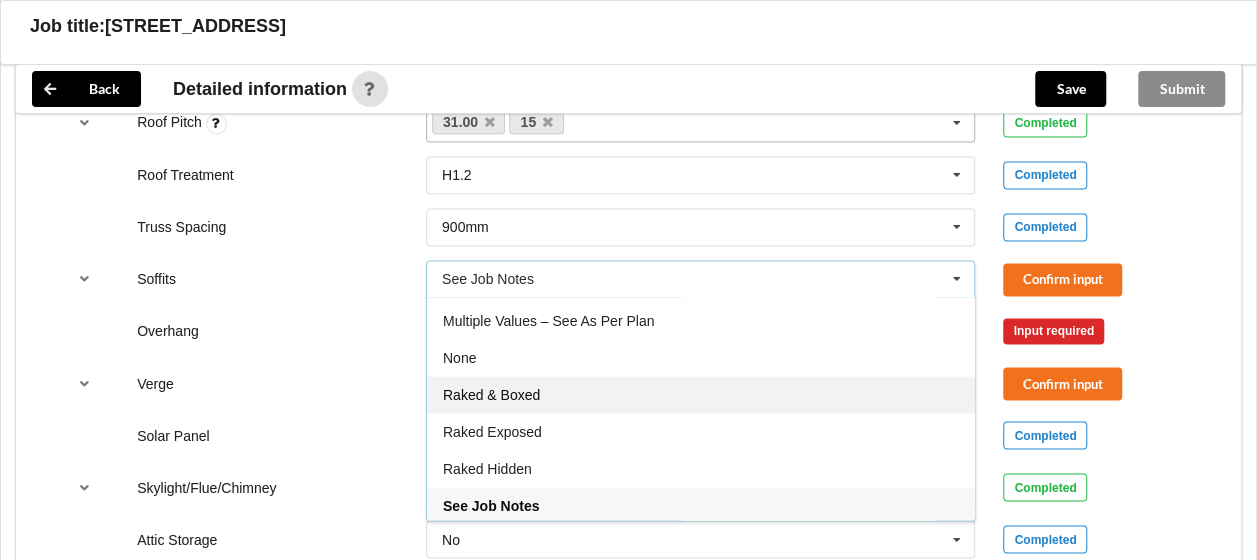 click on "Raked & Boxed" at bounding box center (701, 394) 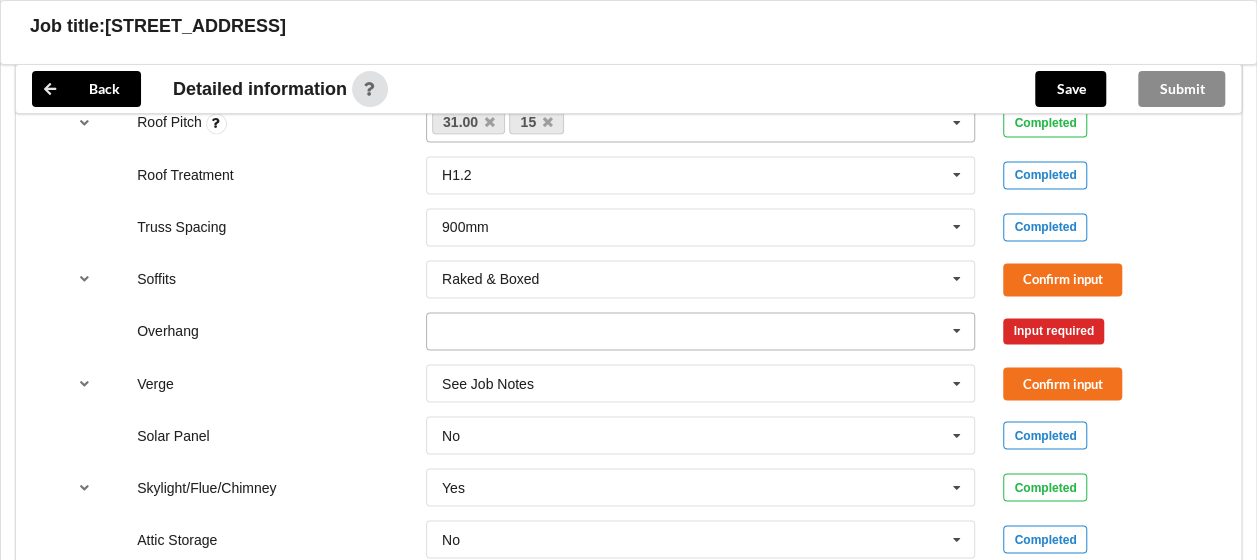 click at bounding box center (957, 331) 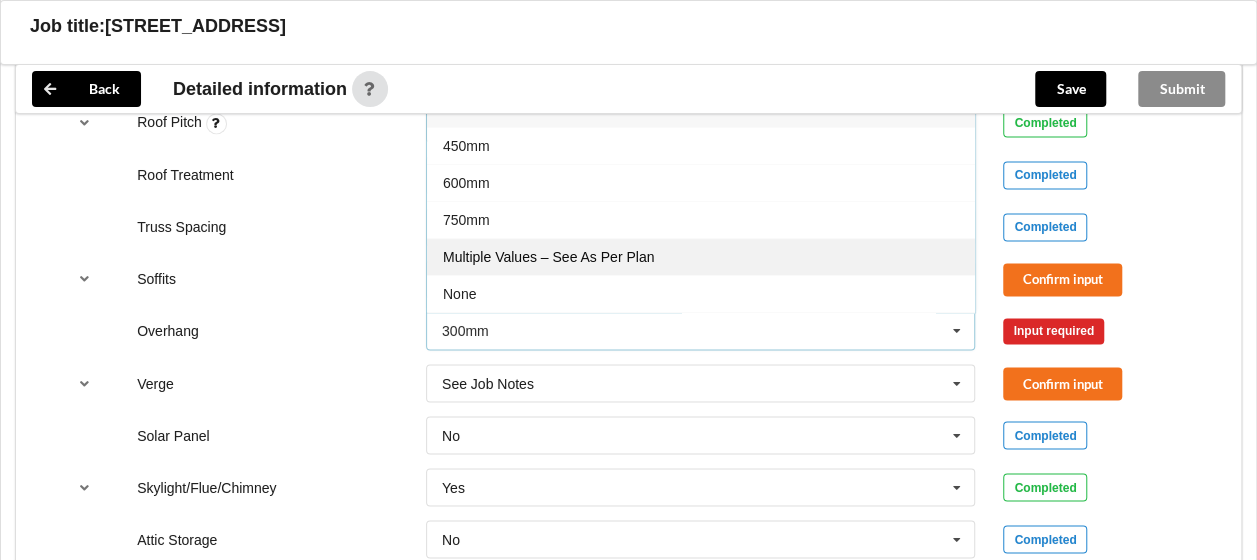 click on "Multiple Values – See As Per Plan" at bounding box center [548, 257] 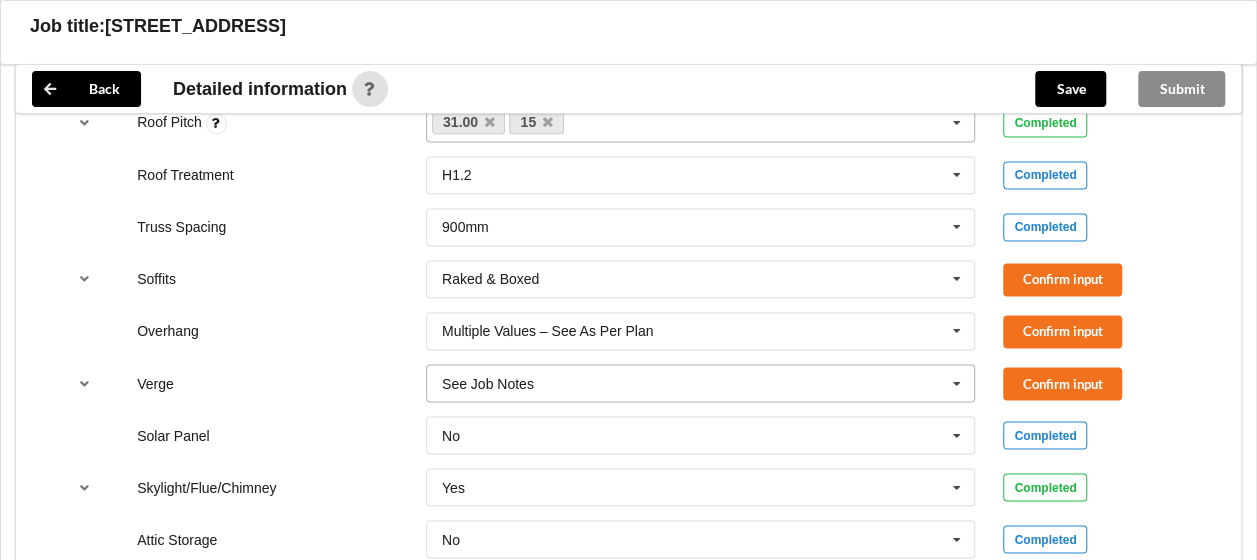 click at bounding box center (957, 383) 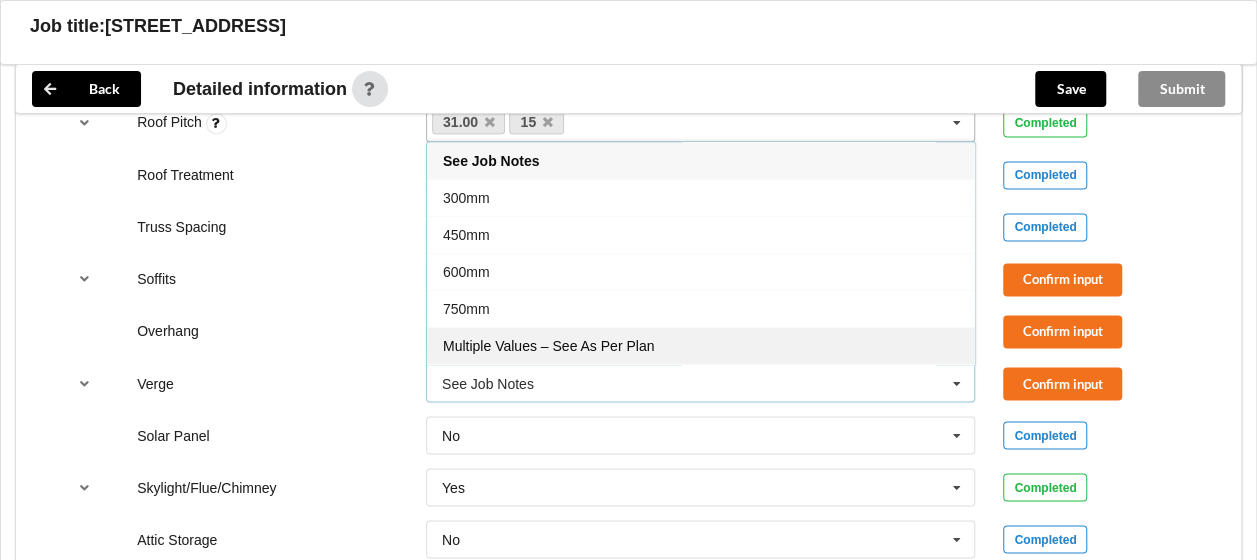 click on "Multiple Values – See As Per Plan" at bounding box center (548, 346) 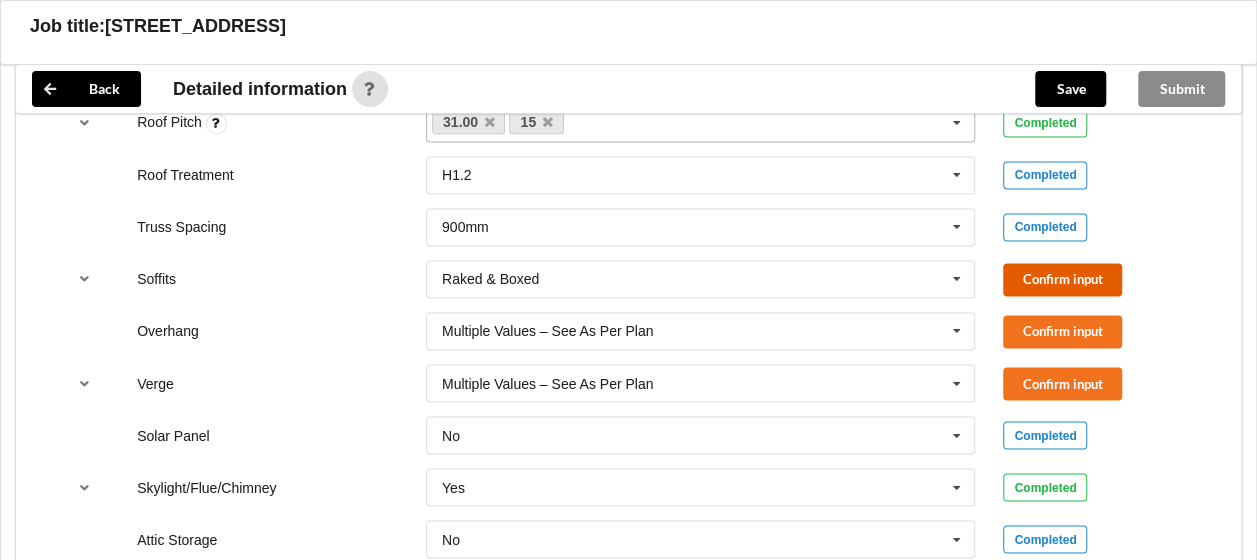 click on "Confirm input" at bounding box center (1062, 279) 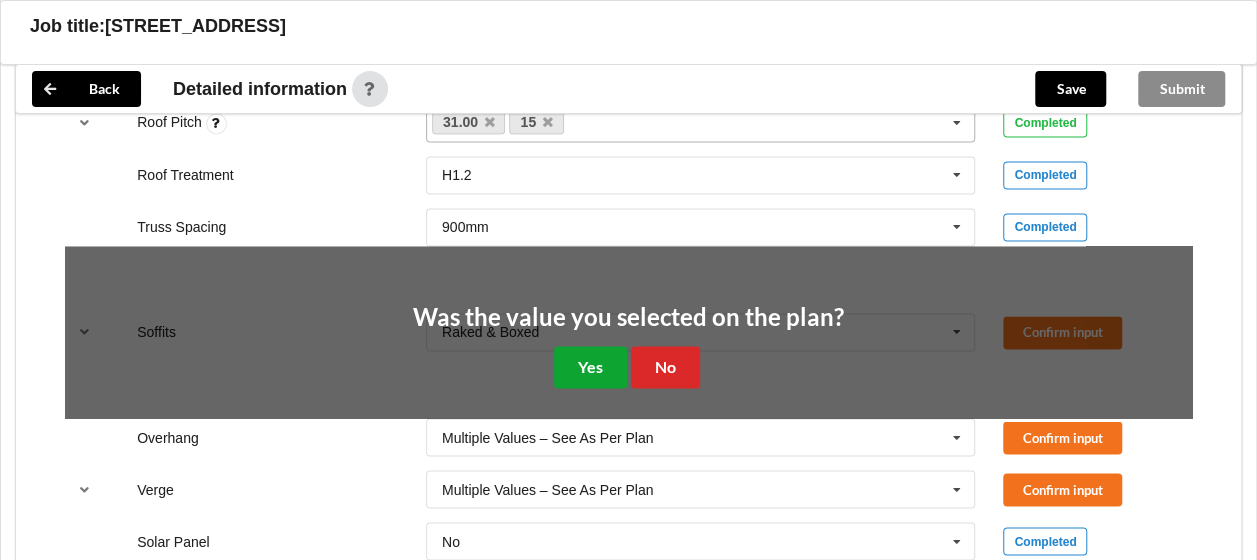 click on "Yes" at bounding box center [590, 366] 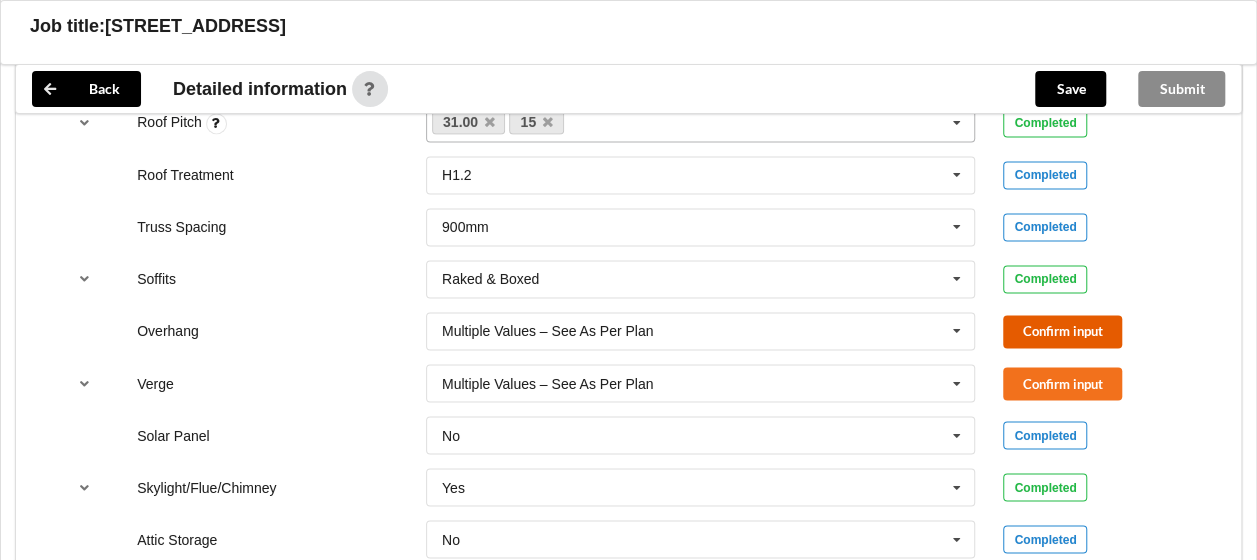 click on "Confirm input" at bounding box center (1062, 331) 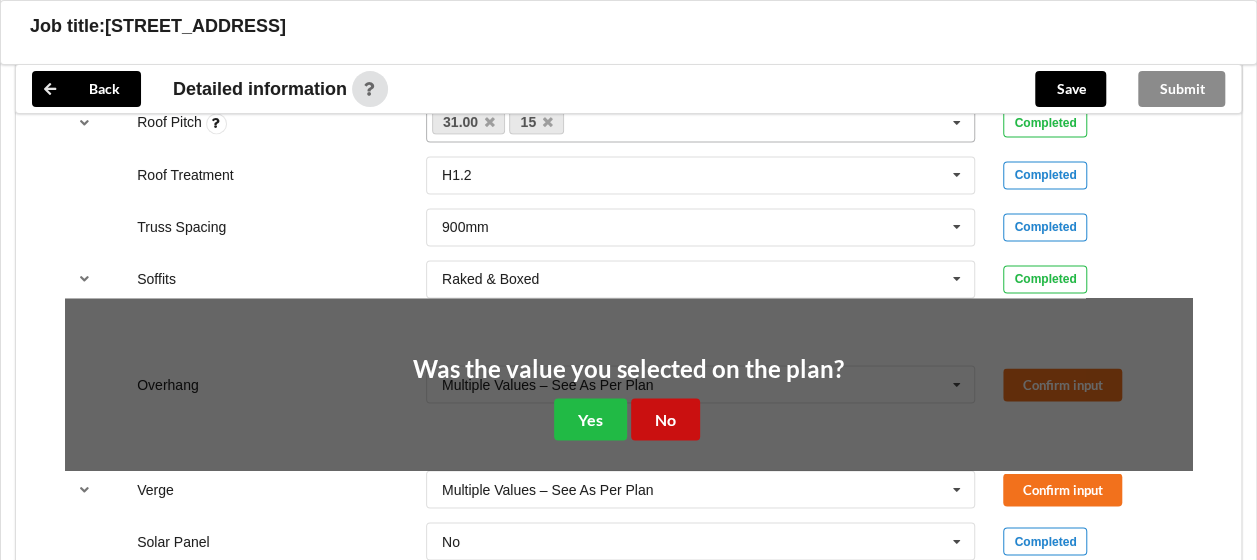 click on "No" at bounding box center (665, 418) 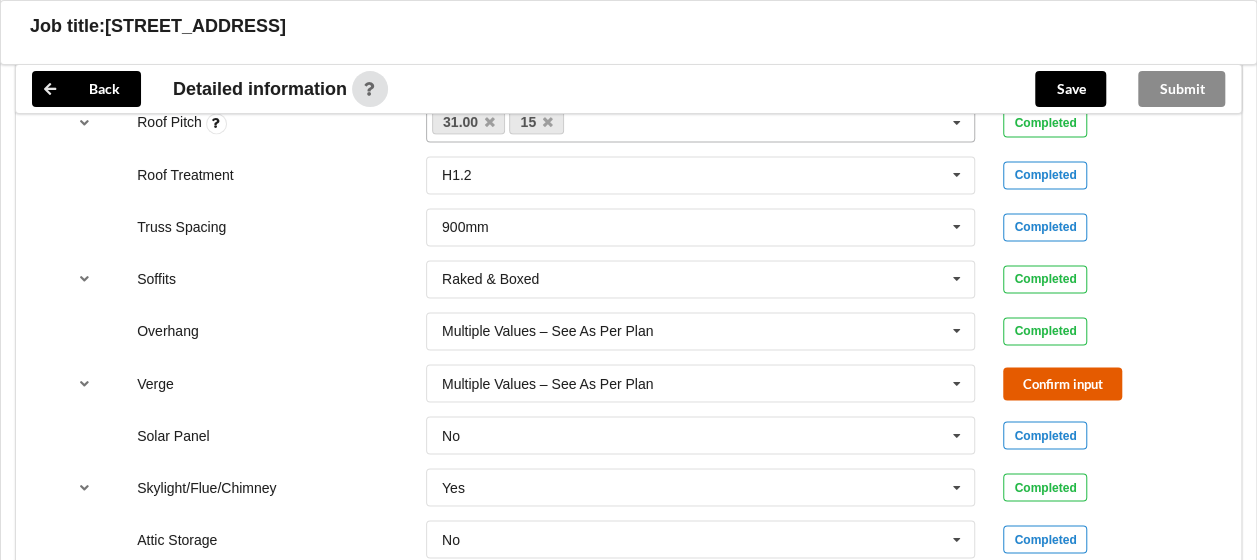 click on "Confirm input" at bounding box center [1062, 383] 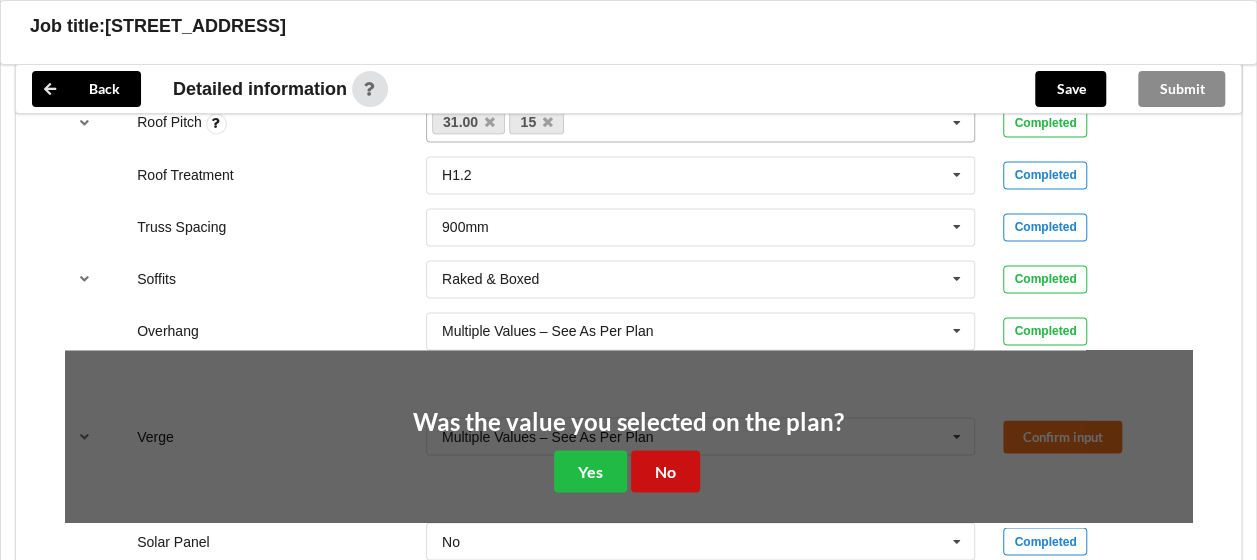 click on "No" at bounding box center [665, 470] 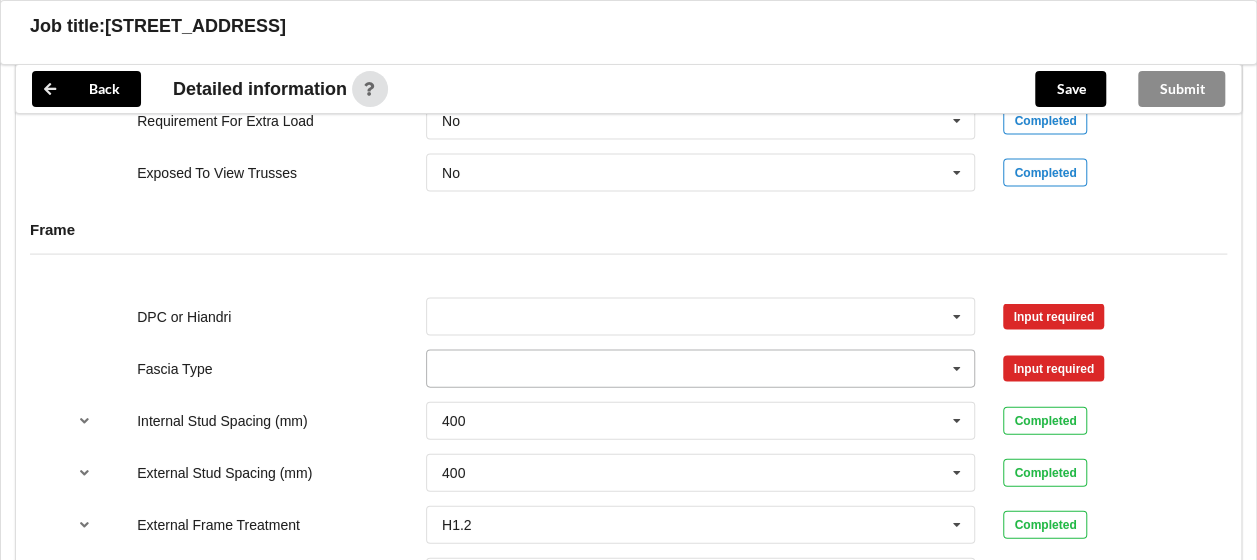 scroll, scrollTop: 2000, scrollLeft: 0, axis: vertical 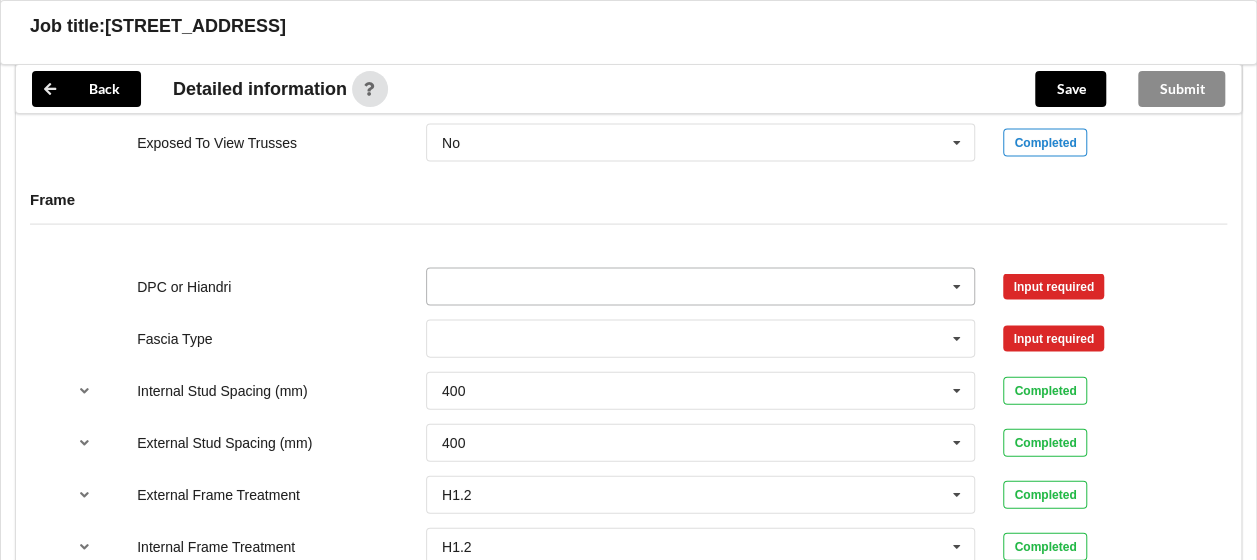 click at bounding box center (957, 287) 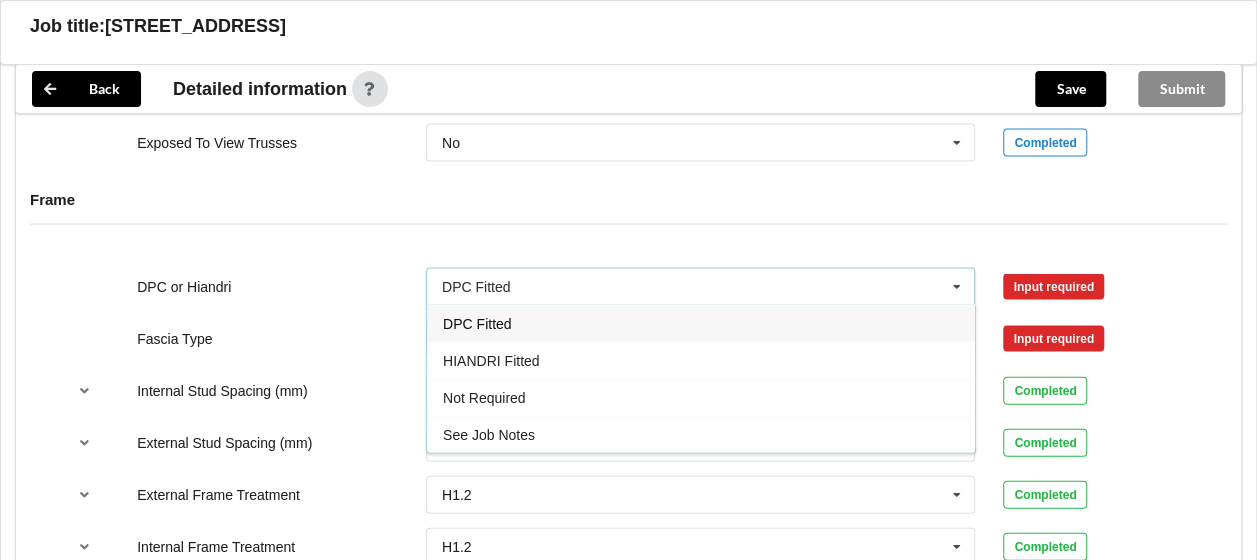 click on "DPC Fitted" at bounding box center (701, 323) 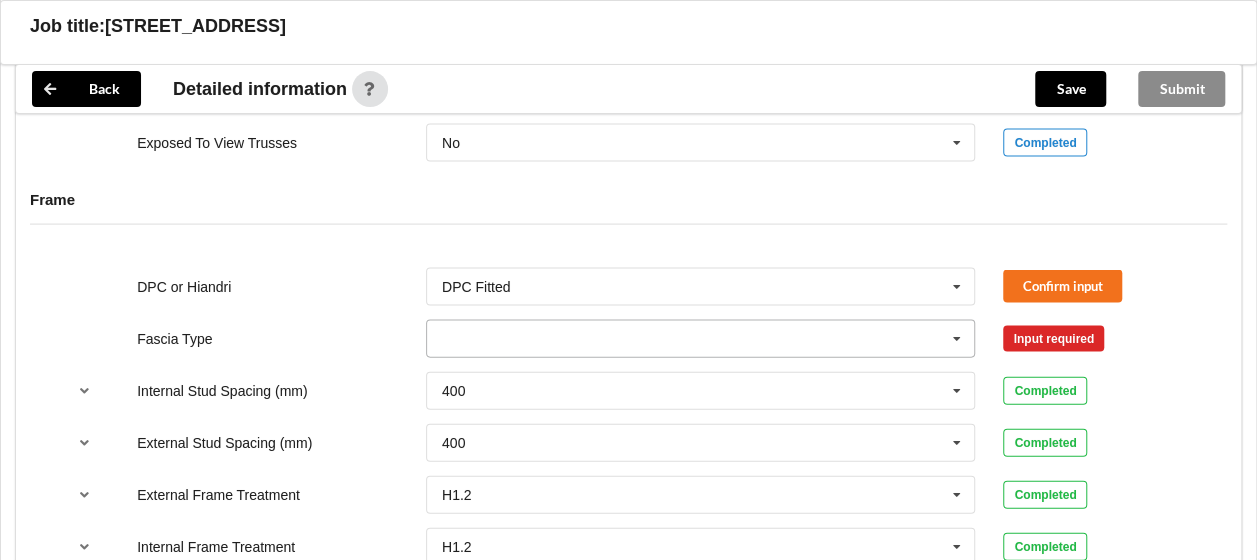 click at bounding box center (957, 339) 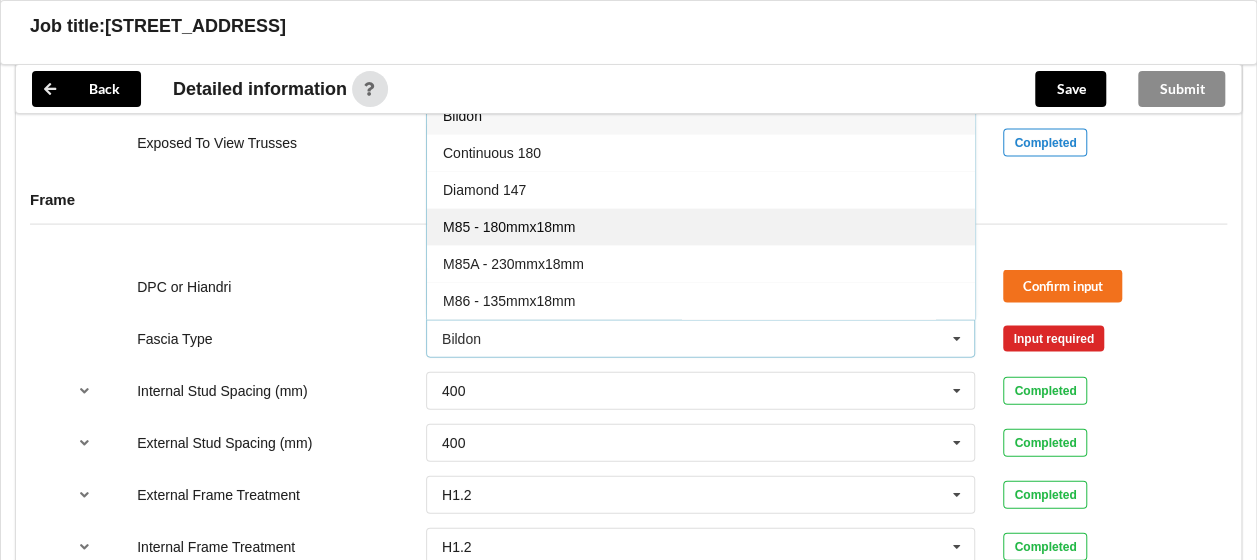 click on "M85 - 180mmx18mm" at bounding box center [509, 227] 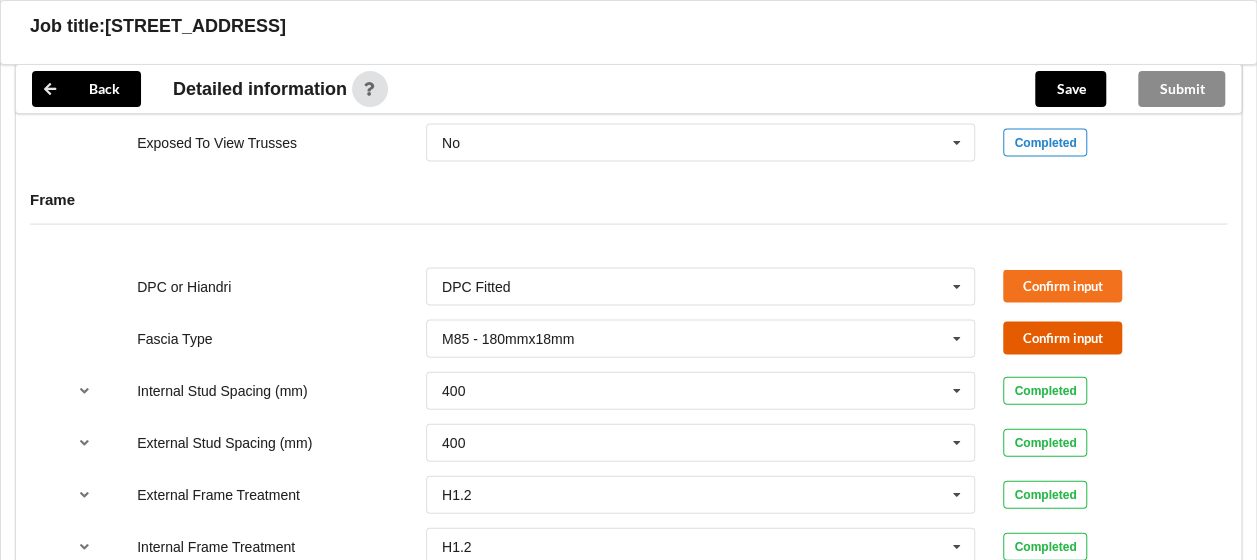 click on "Confirm input" at bounding box center (1062, 338) 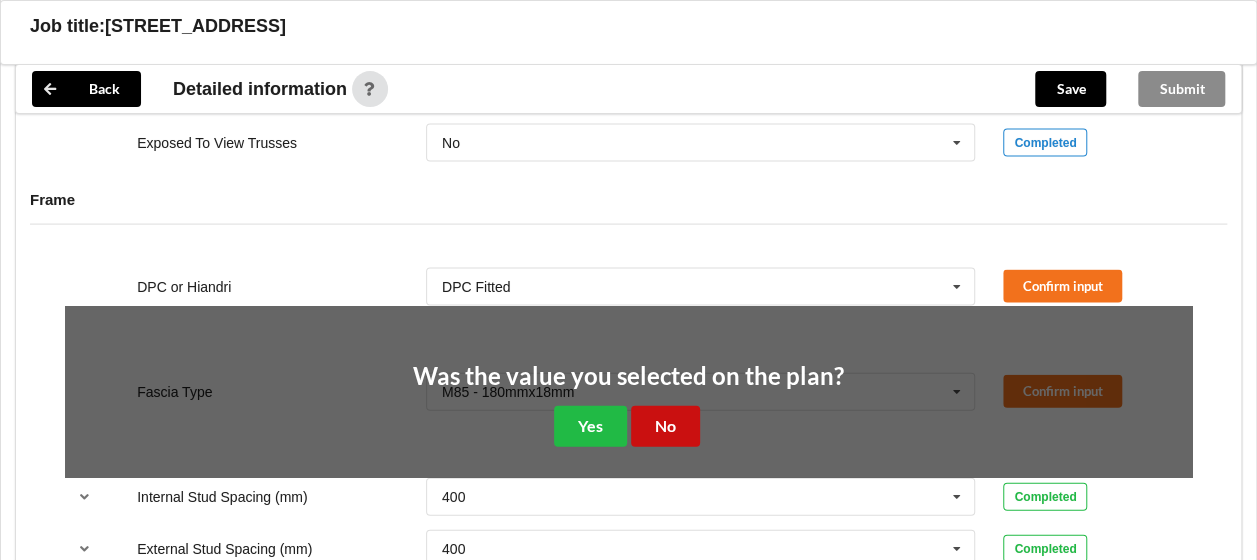 click on "No" at bounding box center [665, 426] 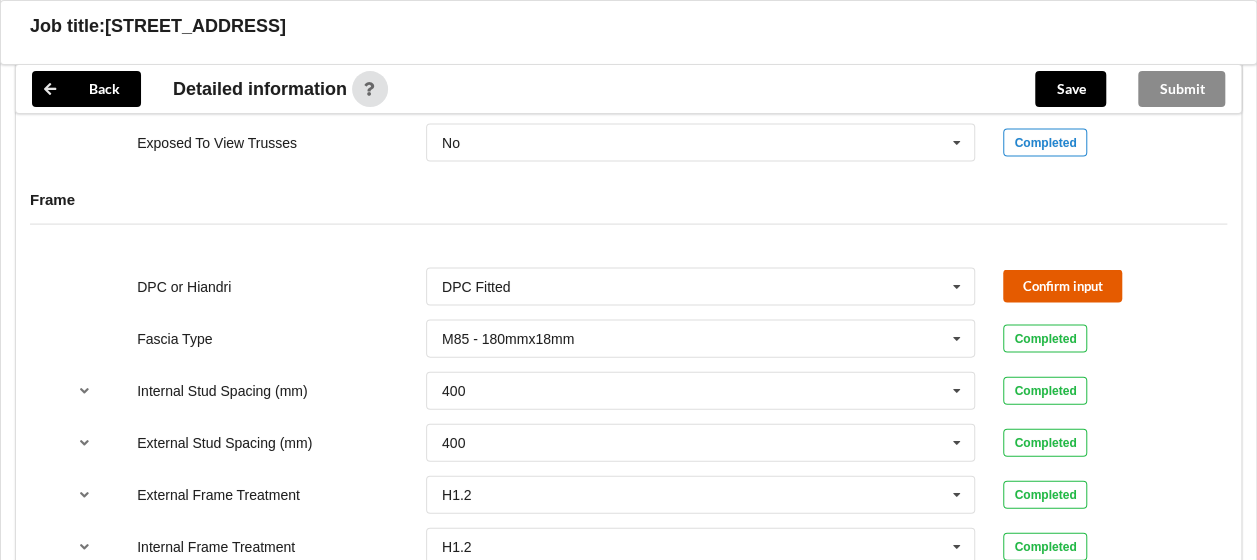 click on "Confirm input" at bounding box center [1062, 286] 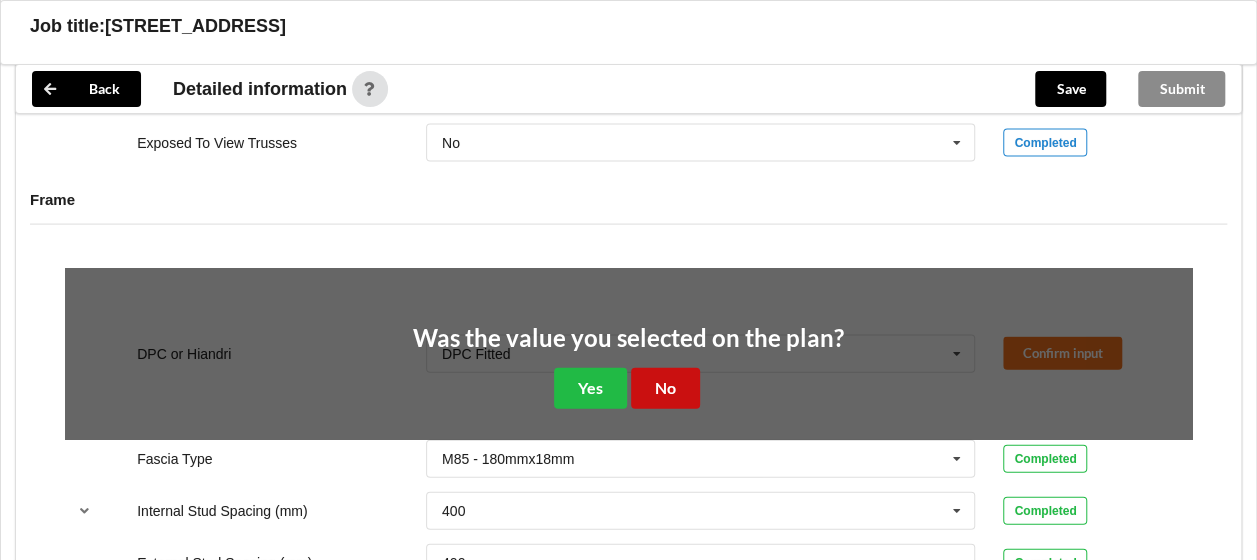 click on "No" at bounding box center (665, 388) 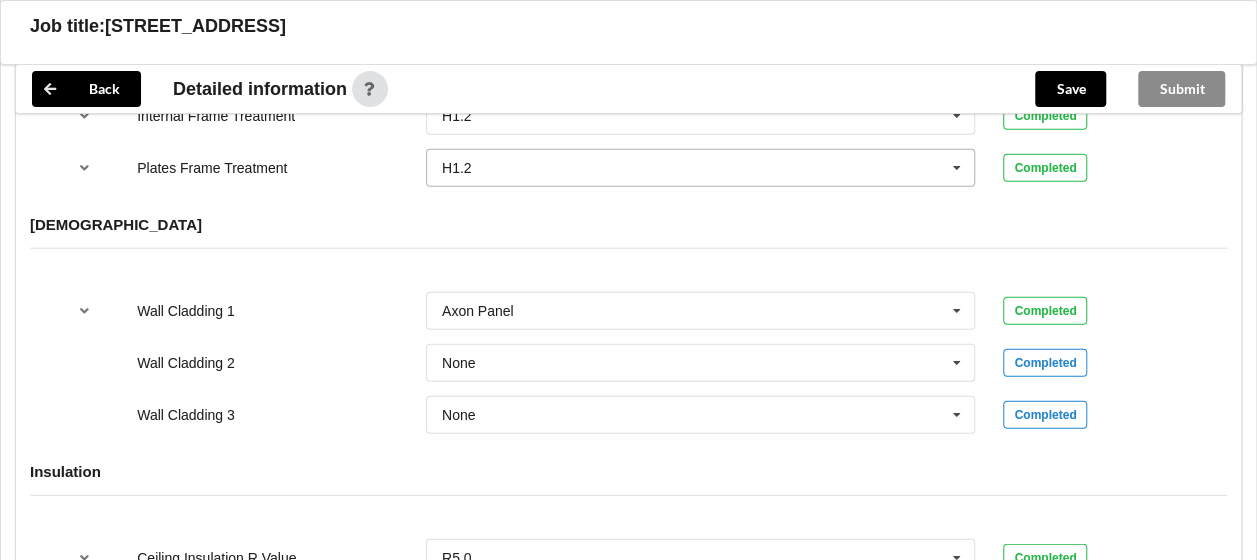 scroll, scrollTop: 2400, scrollLeft: 0, axis: vertical 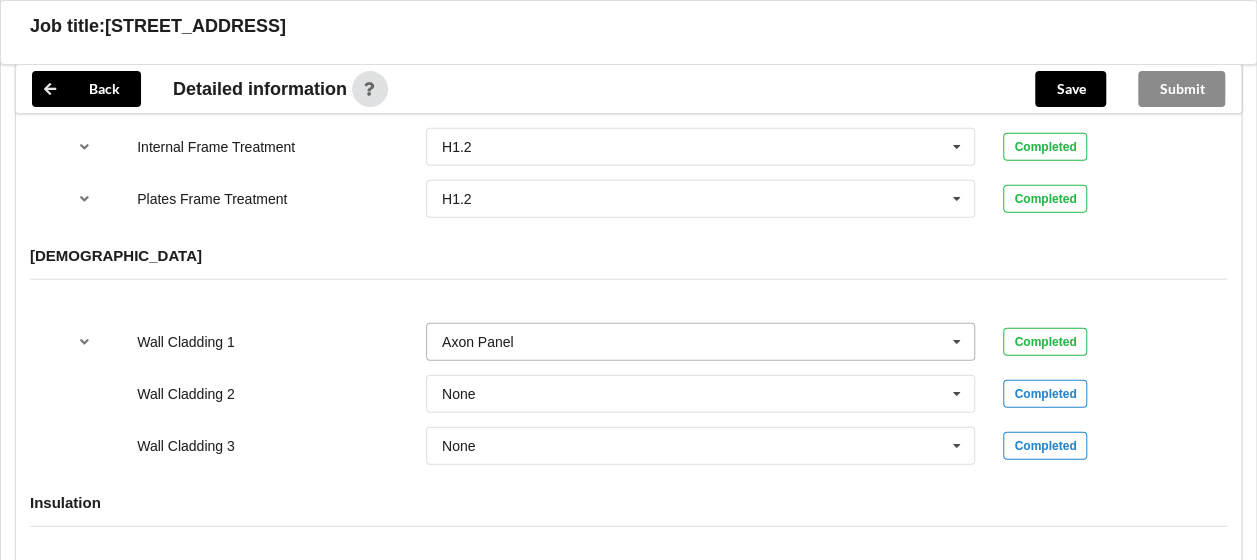 click at bounding box center (957, 342) 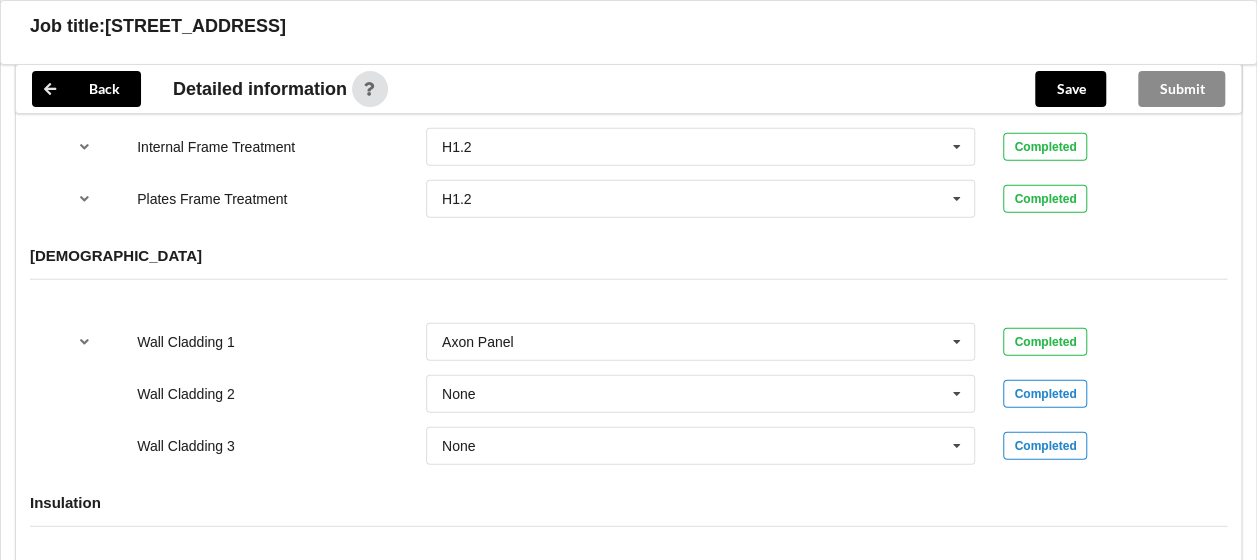 click on "Wall Cladding 3" at bounding box center [267, 446] 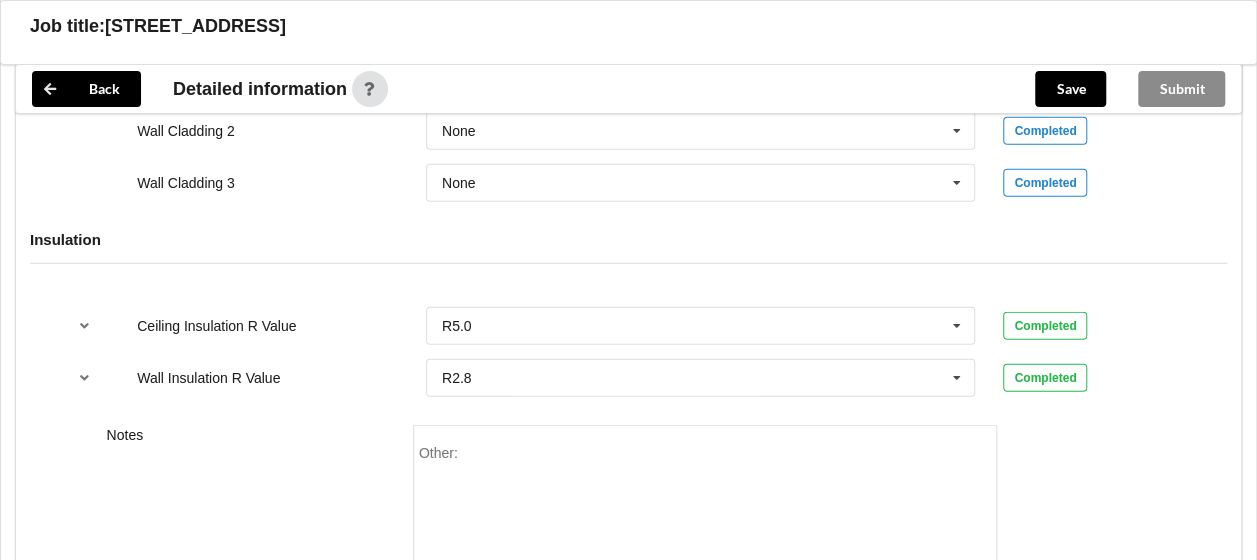 scroll, scrollTop: 2700, scrollLeft: 0, axis: vertical 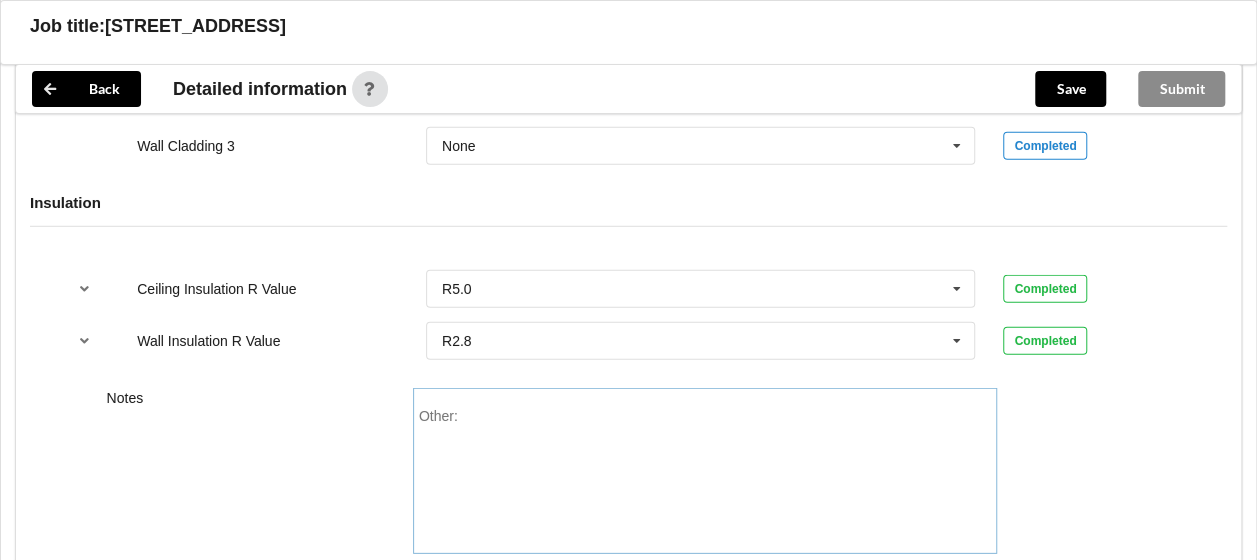 click on "Other:" at bounding box center [705, 478] 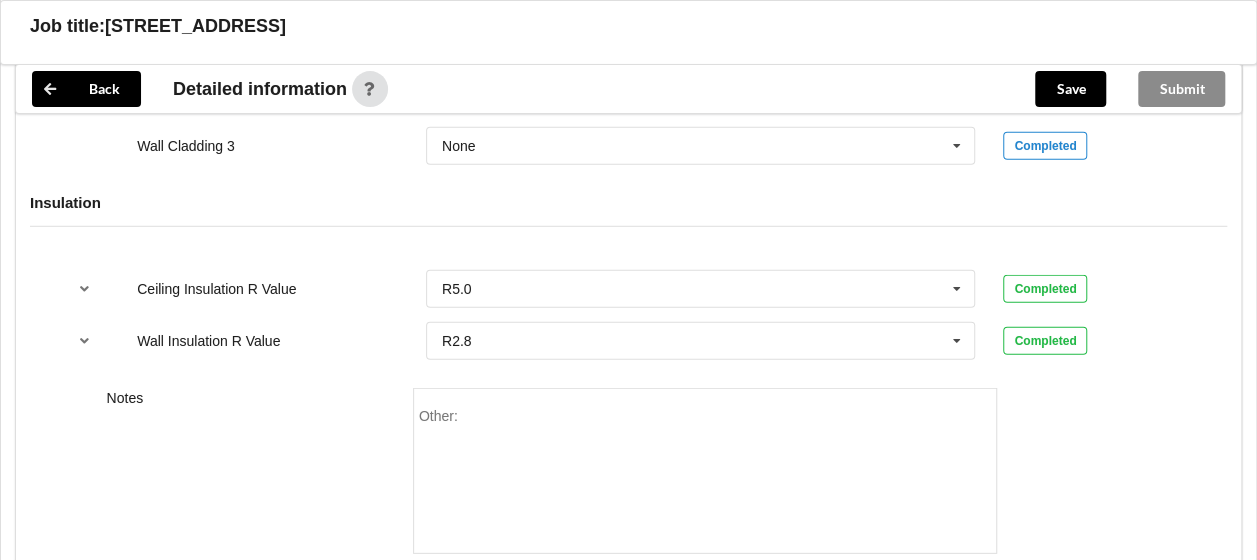 drag, startPoint x: 490, startPoint y: 406, endPoint x: 528, endPoint y: 460, distance: 66.0303 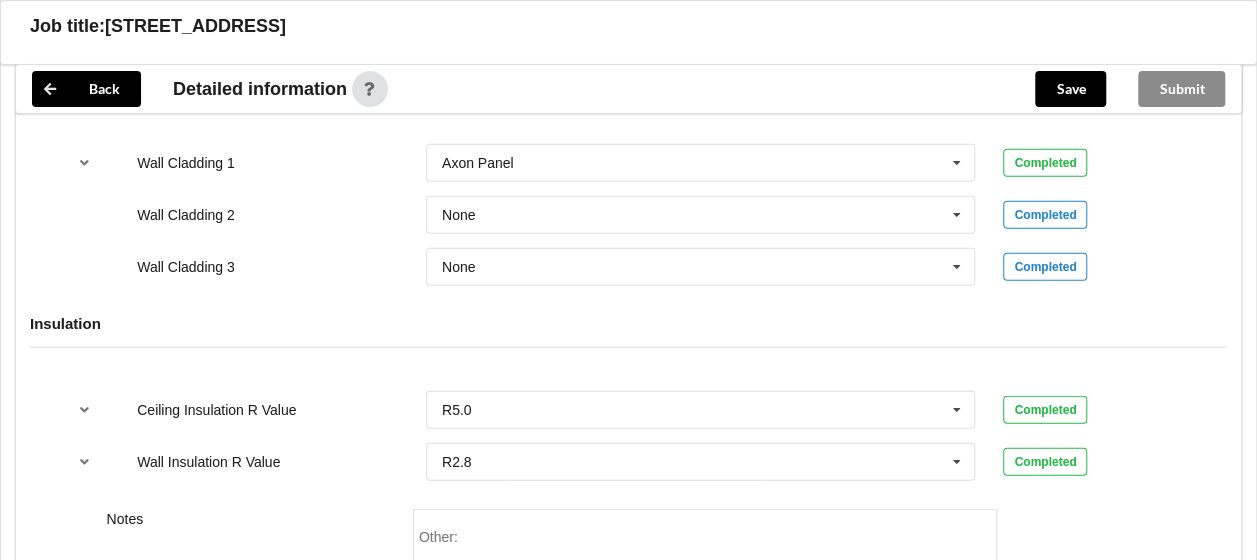 scroll, scrollTop: 2600, scrollLeft: 0, axis: vertical 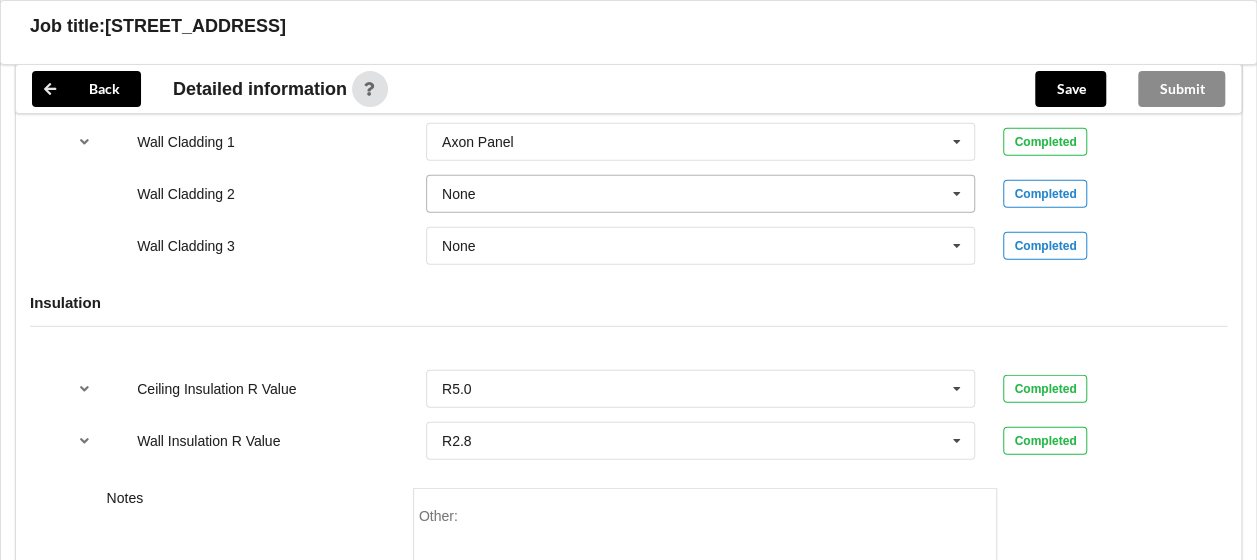 click at bounding box center (957, 194) 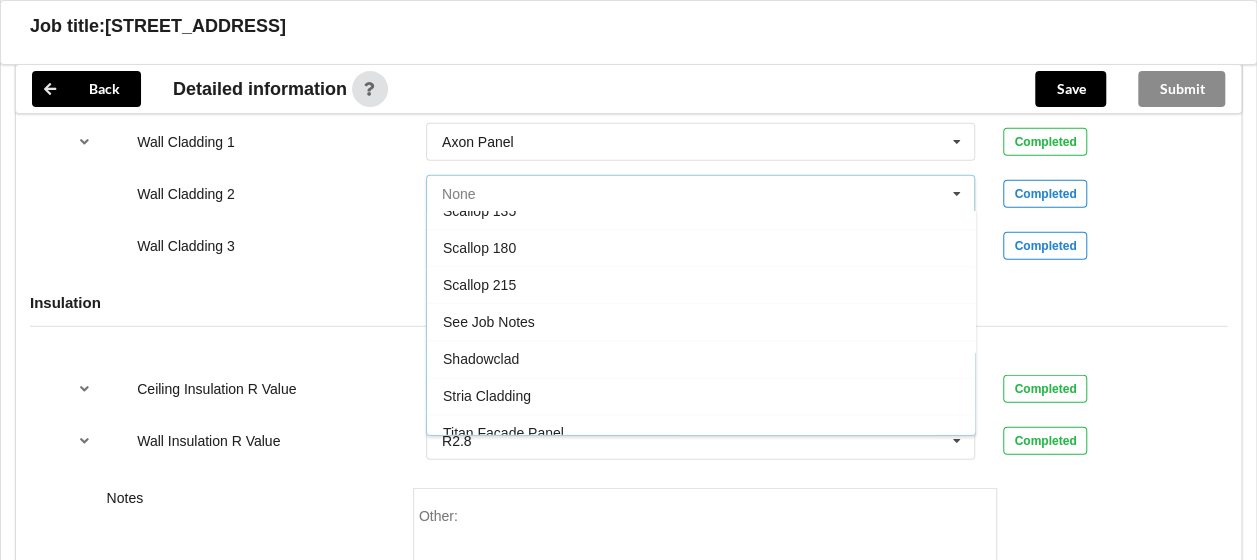 scroll, scrollTop: 1206, scrollLeft: 0, axis: vertical 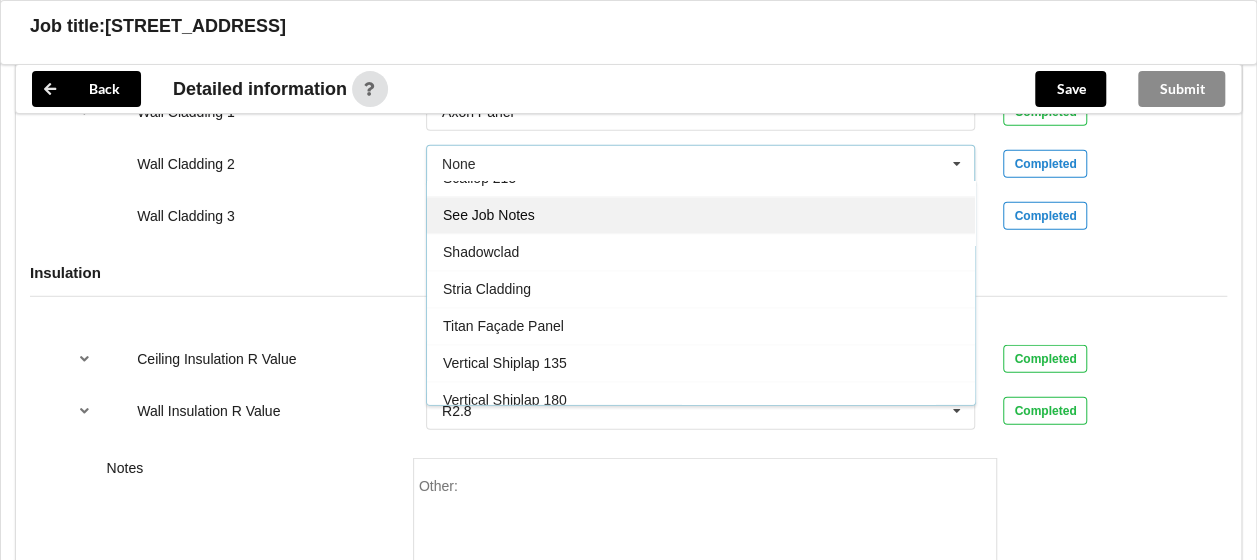 click on "See Job Notes" at bounding box center (489, 216) 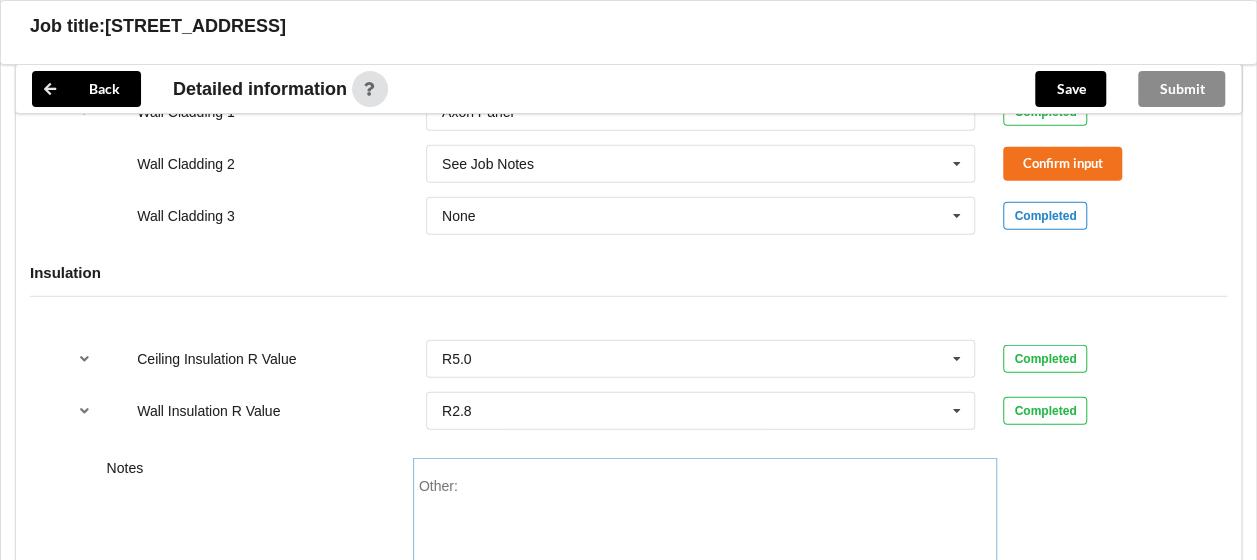 click on "Other:" at bounding box center (705, 548) 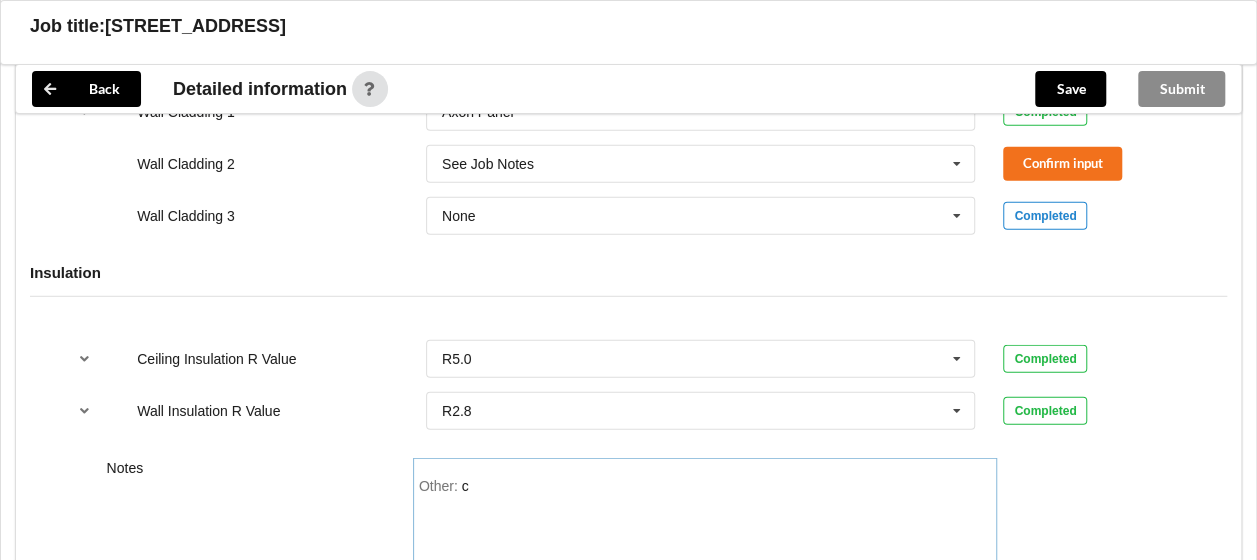 type 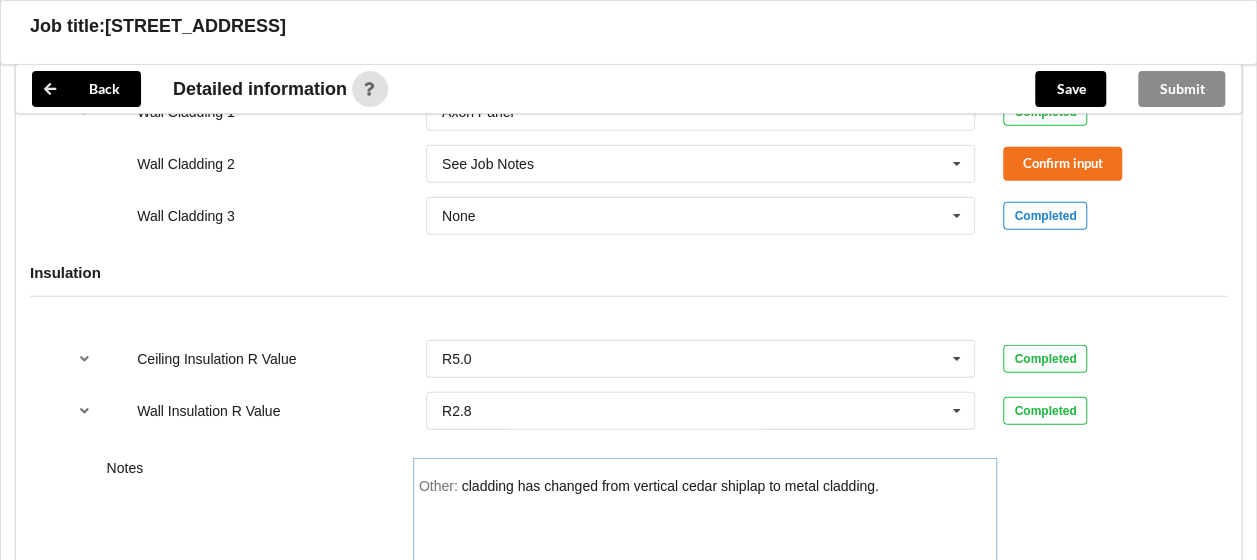 click on "Other:   cladding has changed from vertical cedar shiplap to metal cladding." at bounding box center (705, 548) 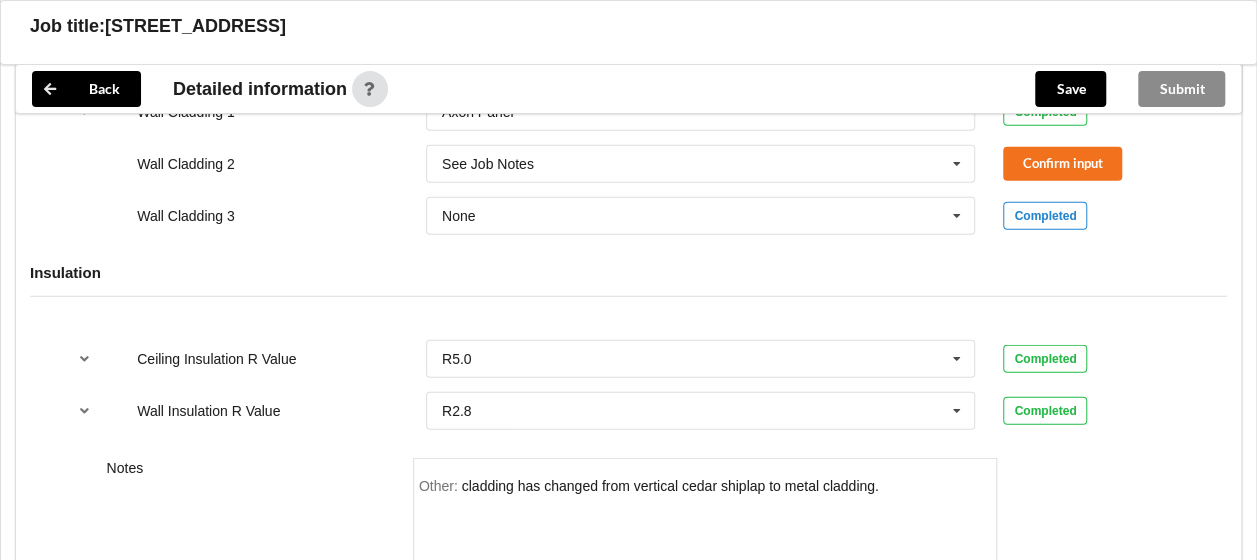 click on "Other:   cladding has changed from vertical cedar shiplap to metal cladding." at bounding box center [705, 548] 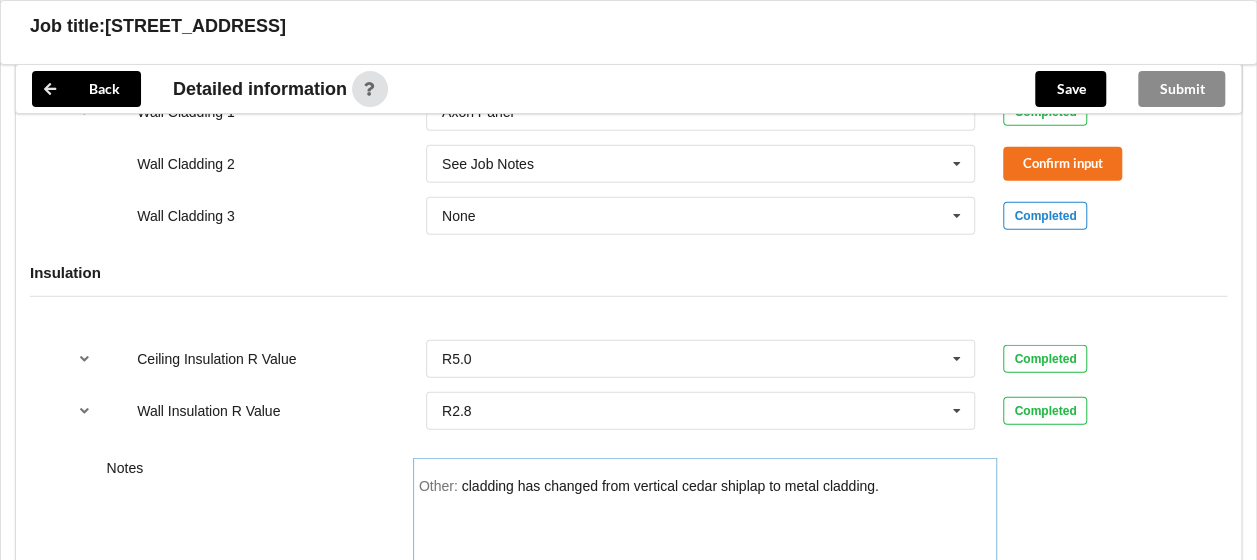 click on "Other:   cladding has changed from vertical cedar shiplap to metal cladding." at bounding box center [705, 548] 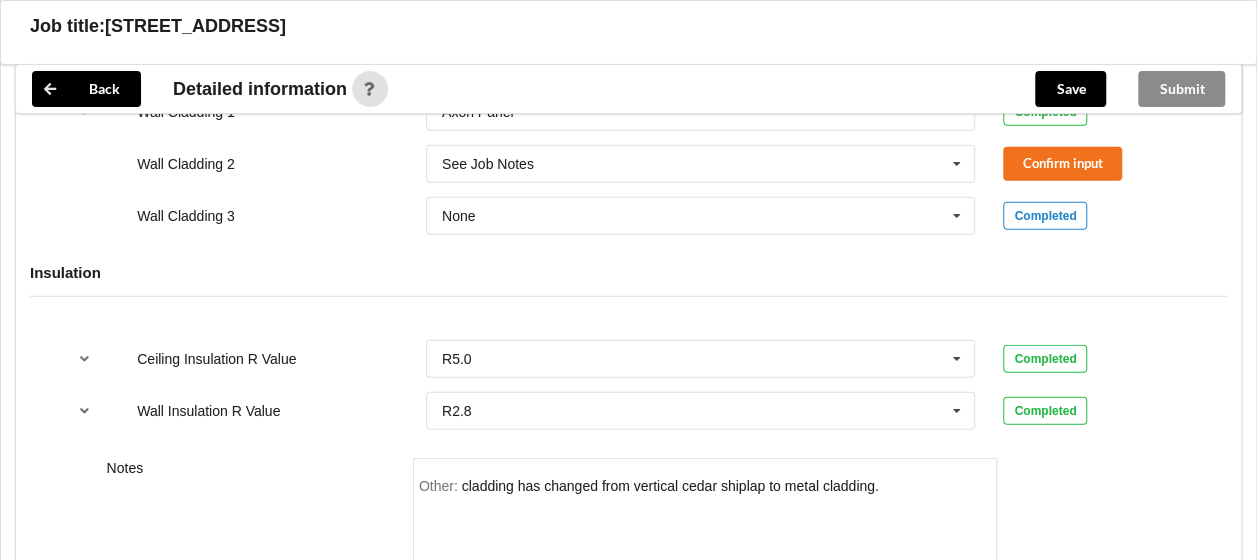drag, startPoint x: 424, startPoint y: 495, endPoint x: 969, endPoint y: 500, distance: 545.02295 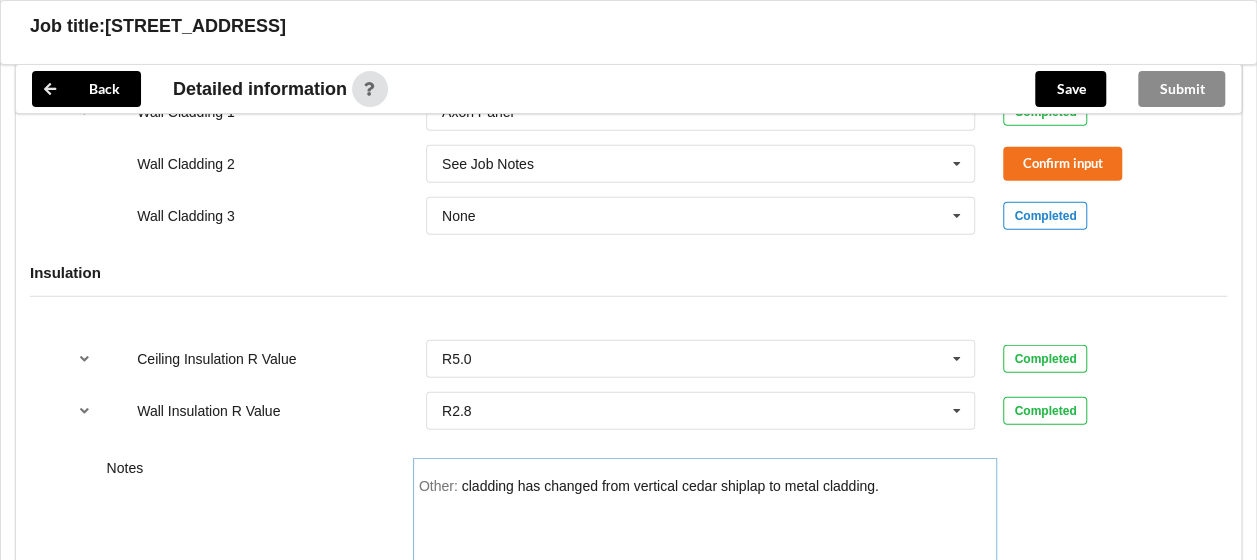 drag, startPoint x: 448, startPoint y: 510, endPoint x: 901, endPoint y: 484, distance: 453.7455 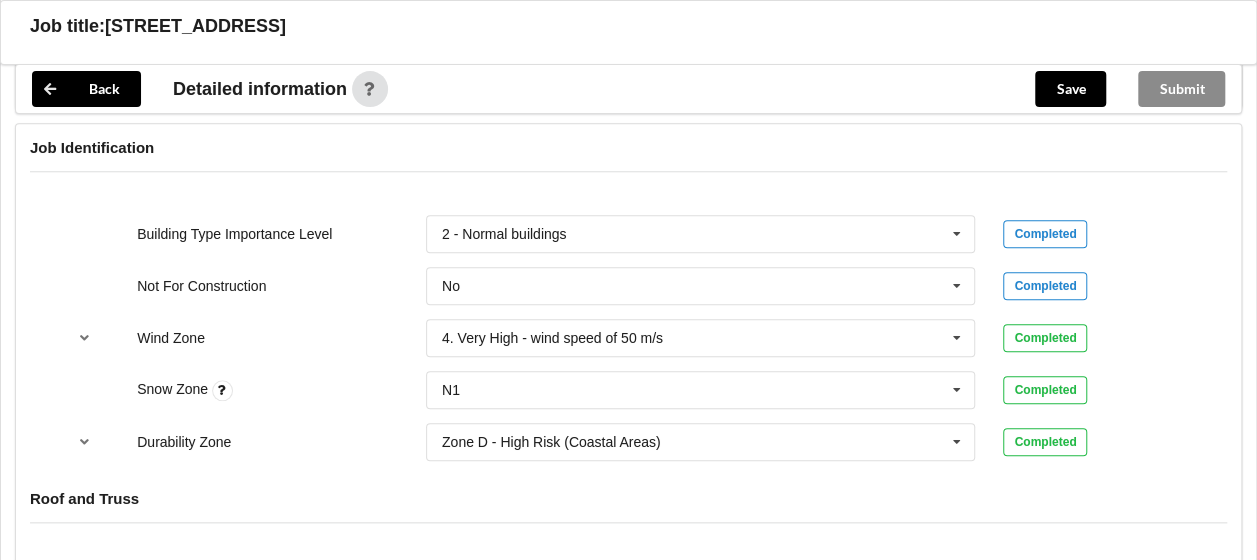 scroll, scrollTop: 1230, scrollLeft: 0, axis: vertical 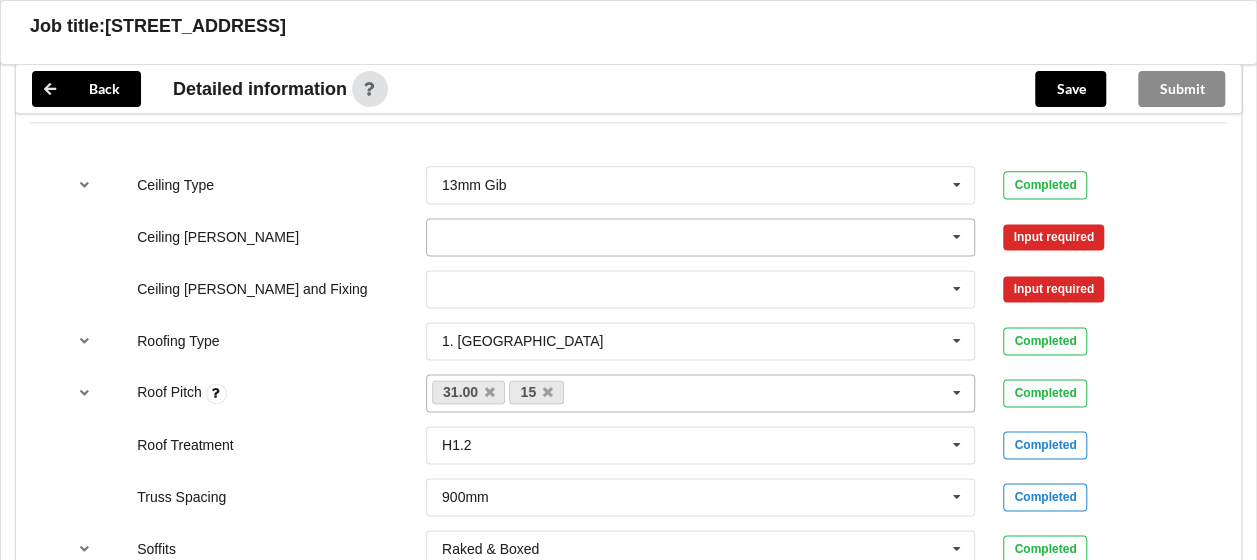 click at bounding box center (957, 237) 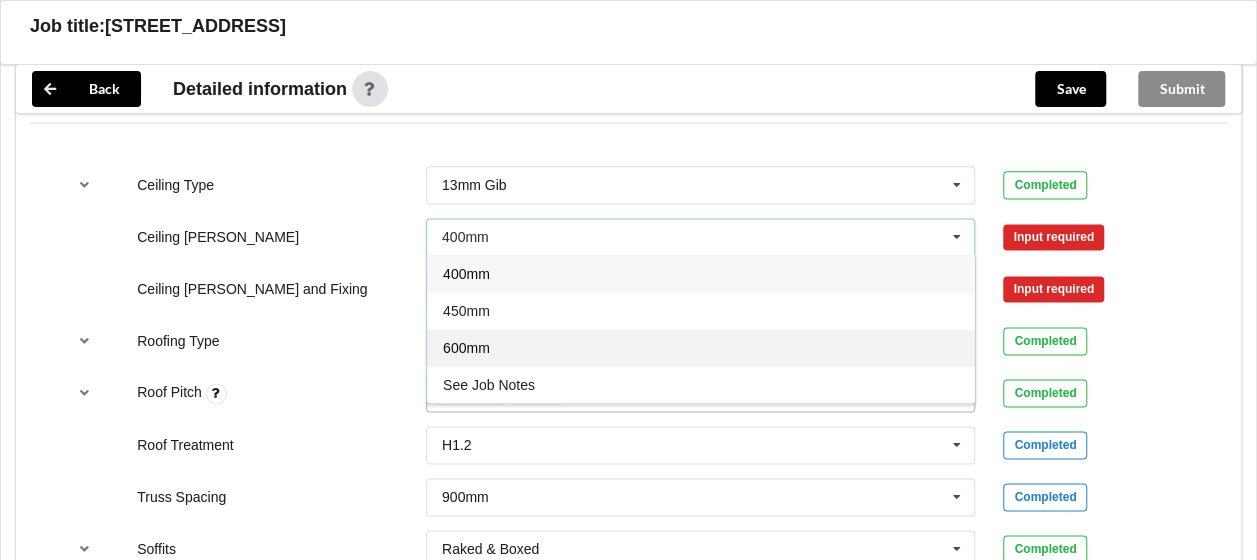 click on "600mm" at bounding box center [466, 348] 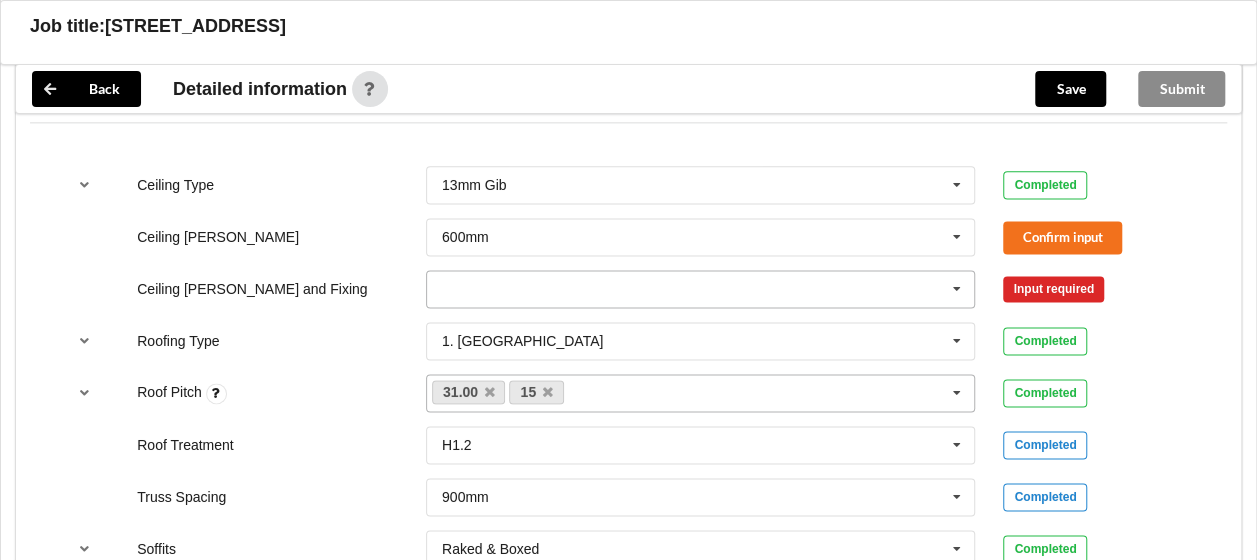 click at bounding box center (957, 289) 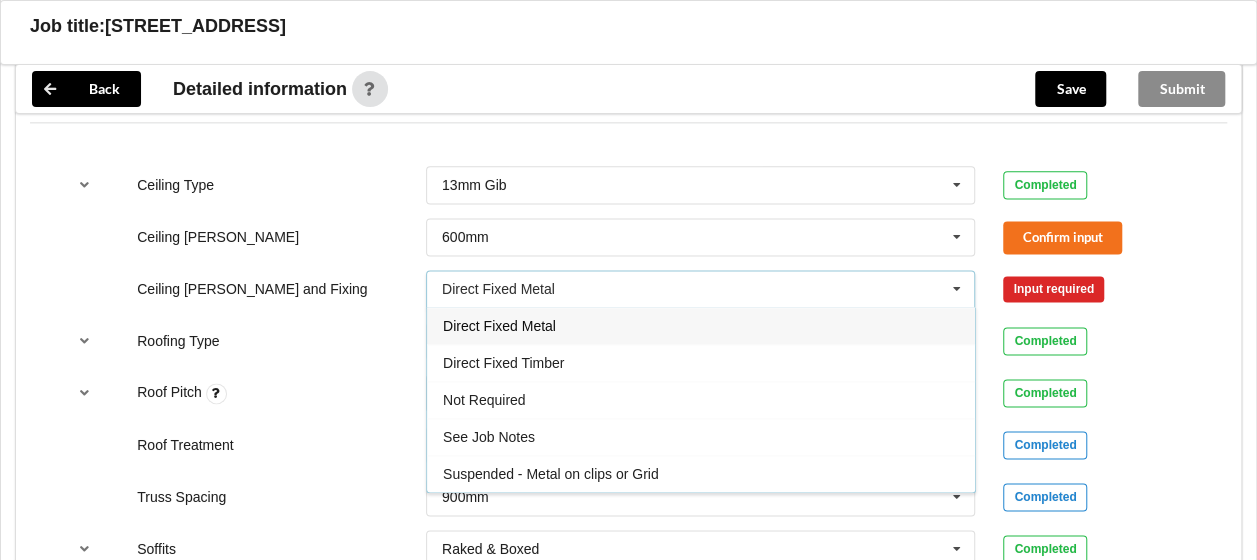 click on "Suspended - Metal on clips or Grid" at bounding box center (551, 474) 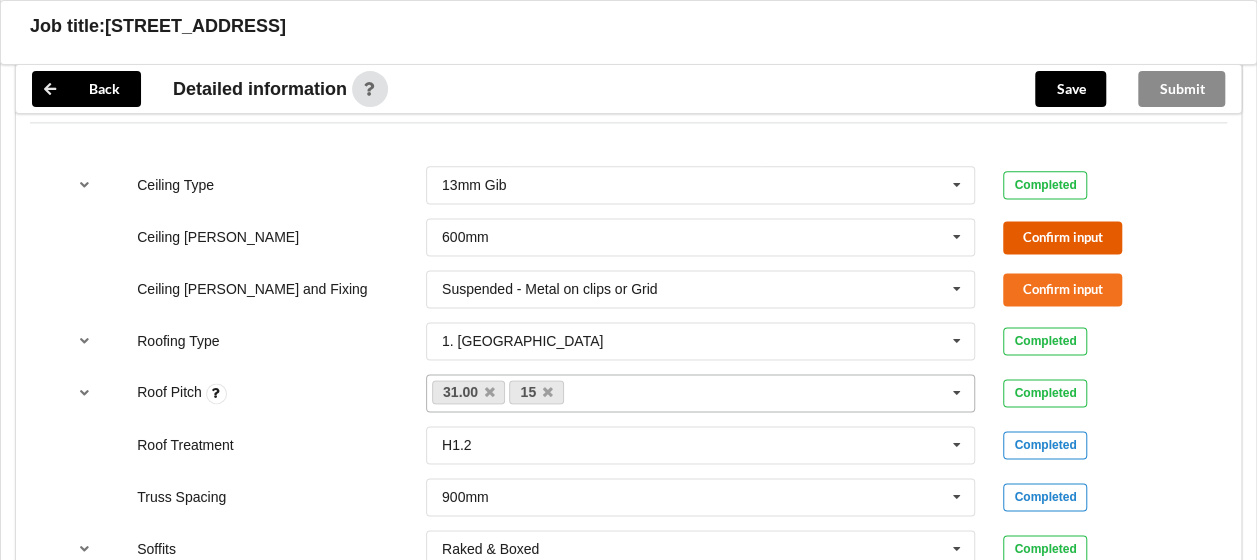 click on "Confirm input" at bounding box center (1062, 237) 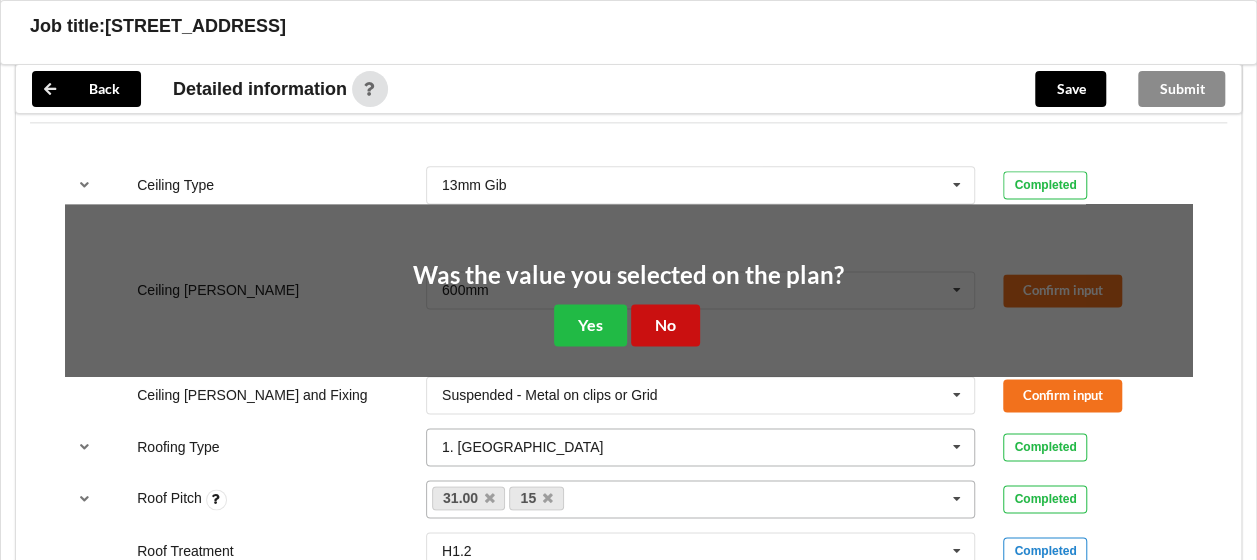click on "No" at bounding box center (665, 324) 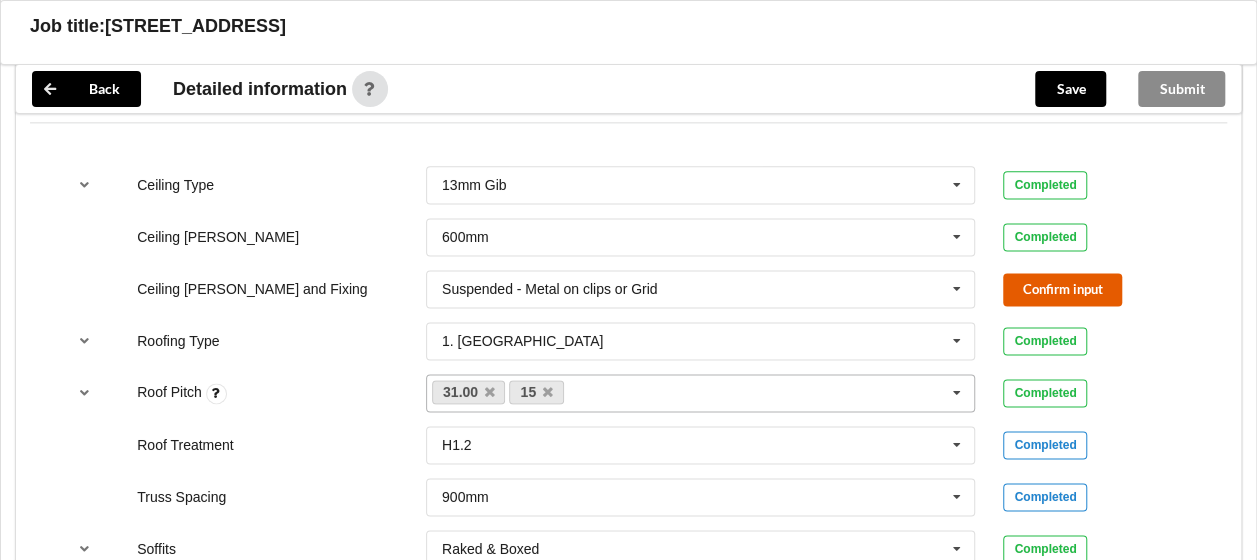 click on "Confirm input" at bounding box center [1062, 289] 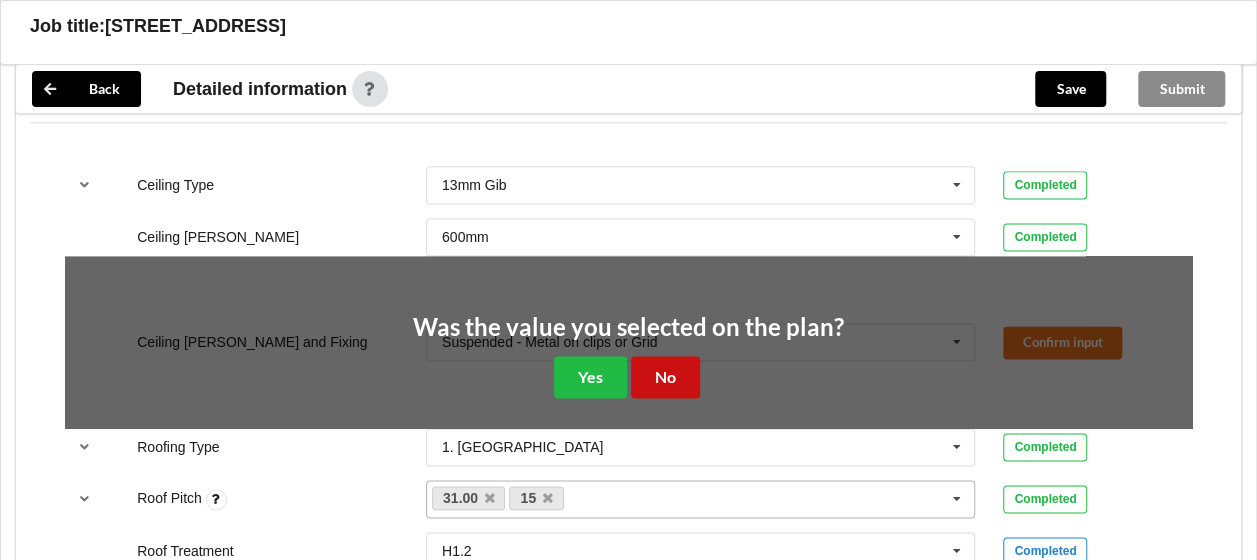 click on "No" at bounding box center (665, 376) 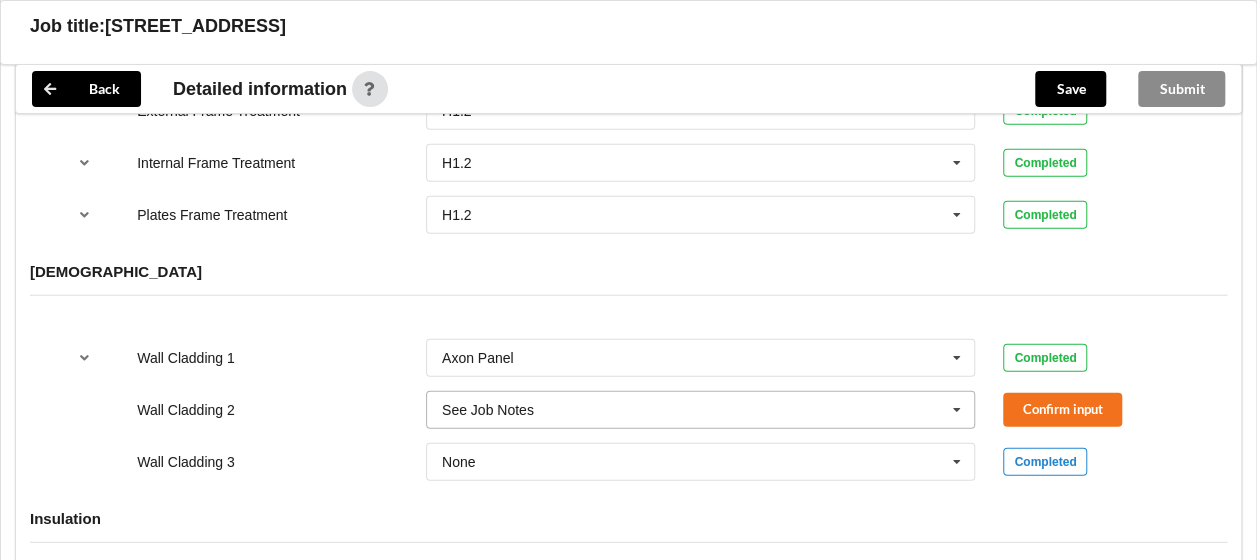 scroll, scrollTop: 2430, scrollLeft: 0, axis: vertical 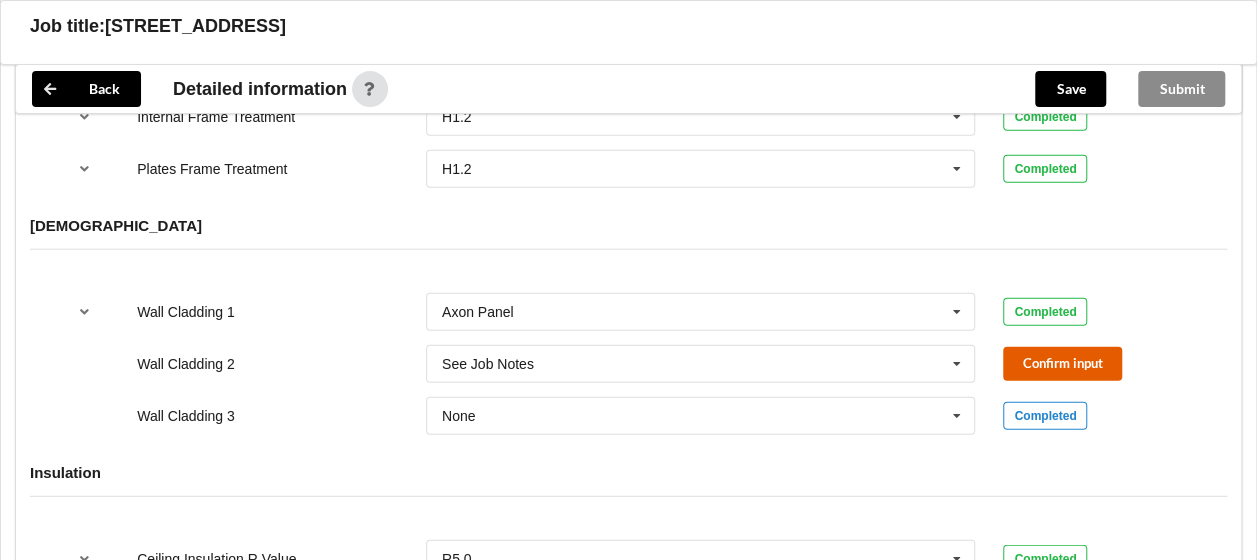 click on "Confirm input" at bounding box center (1062, 363) 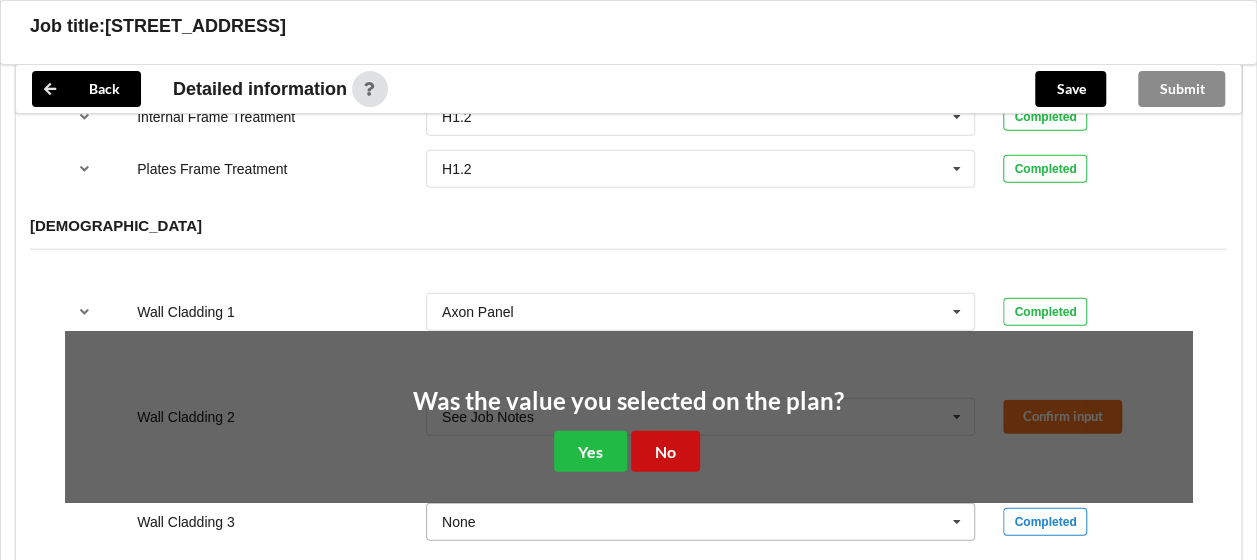 drag, startPoint x: 679, startPoint y: 450, endPoint x: 703, endPoint y: 421, distance: 37.64306 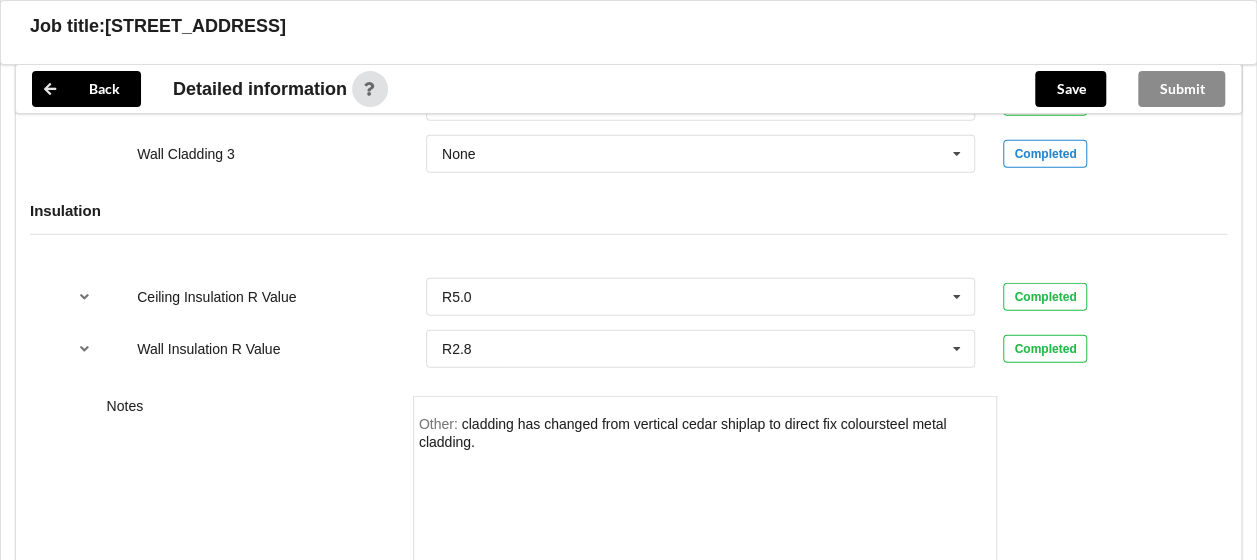 scroll, scrollTop: 2730, scrollLeft: 0, axis: vertical 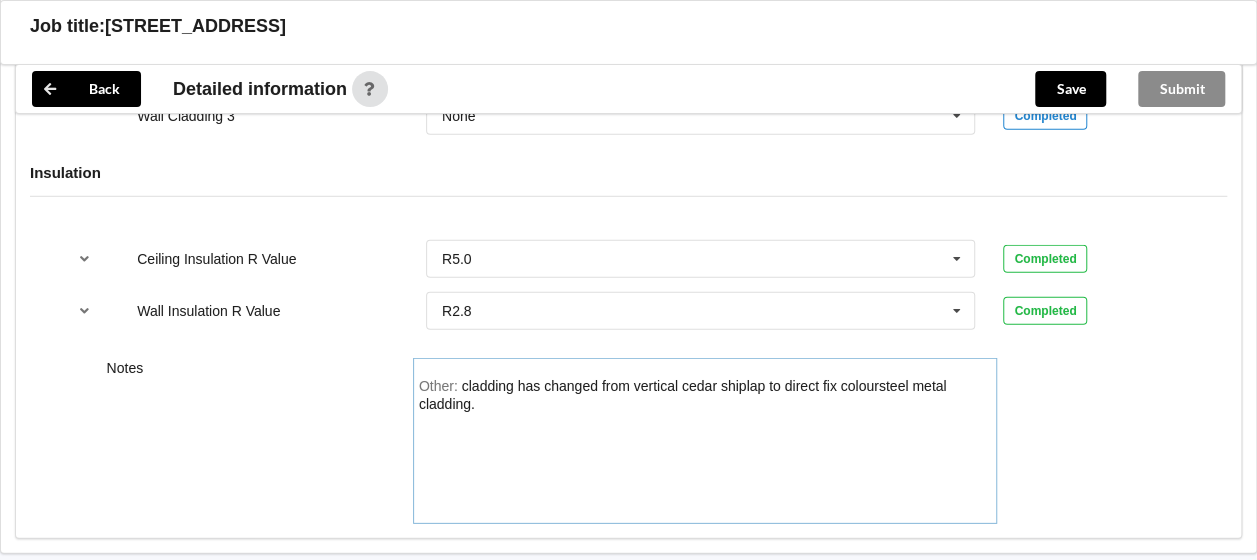 click on "cladding has changed from vertical cedar shiplap to direct fix coloursteel metal cladding." at bounding box center [683, 395] 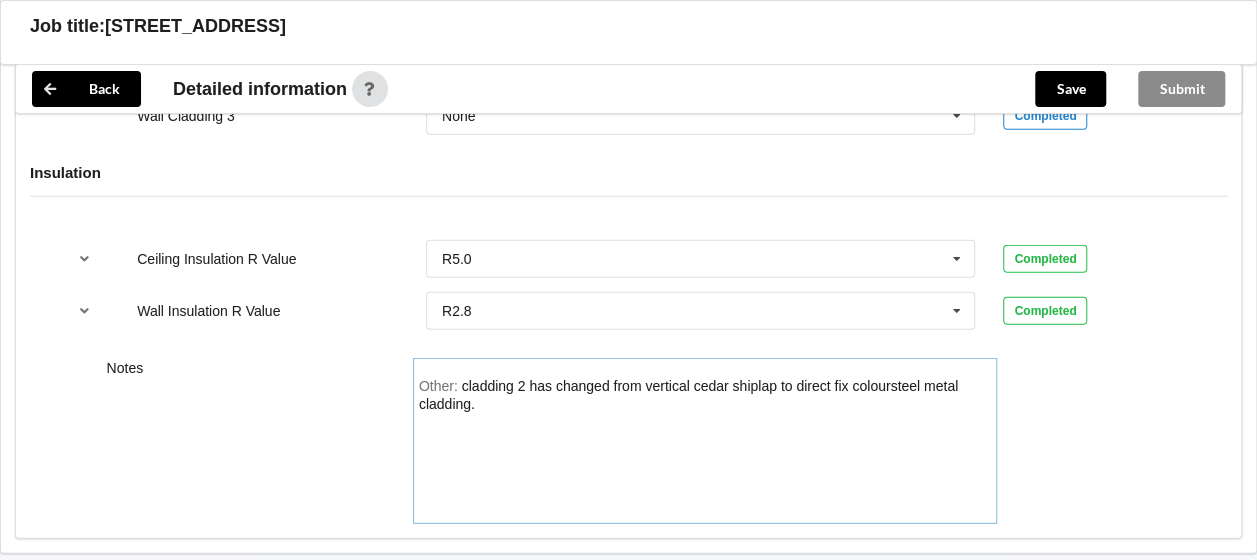 click on "Other:   cladding 2 has changed from vertical cedar shiplap to direct fix coloursteel metal cladding." at bounding box center [705, 448] 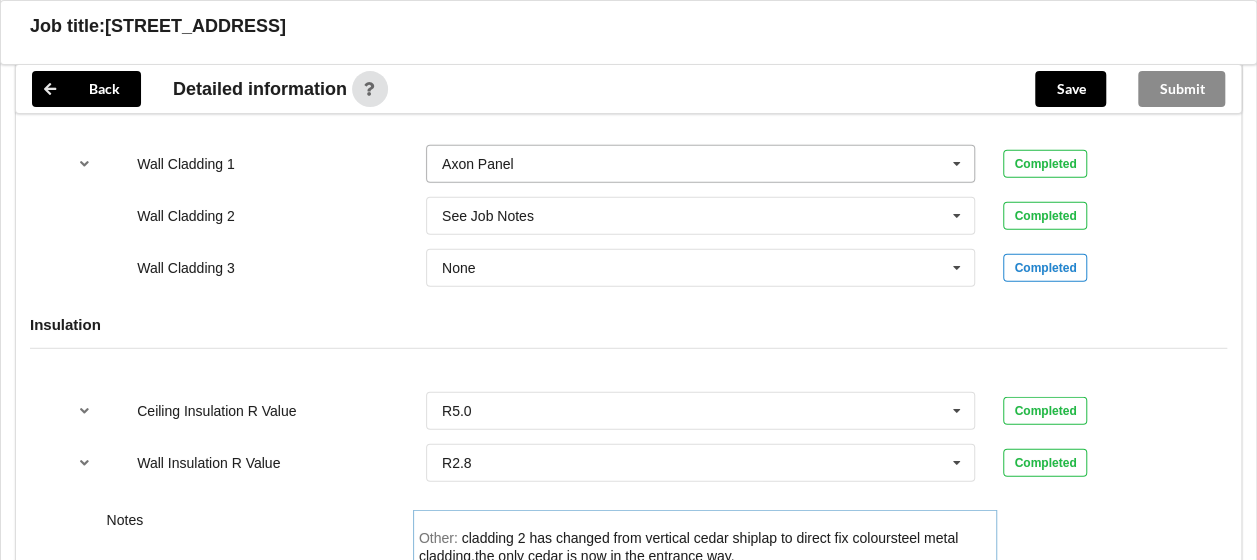 scroll, scrollTop: 2330, scrollLeft: 0, axis: vertical 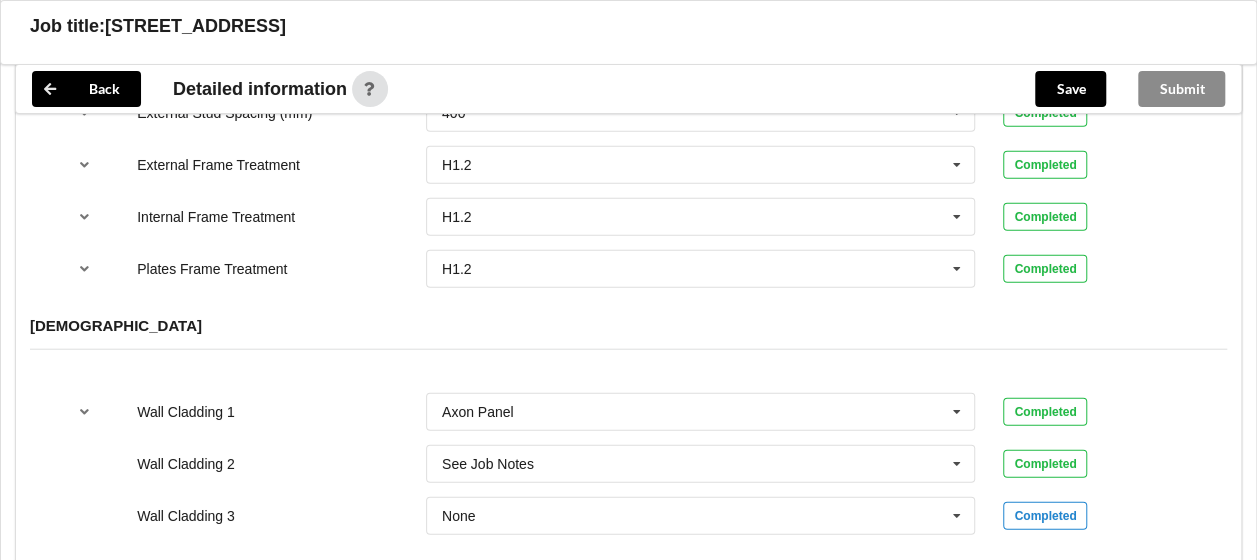click on "Submit" at bounding box center [1181, 89] 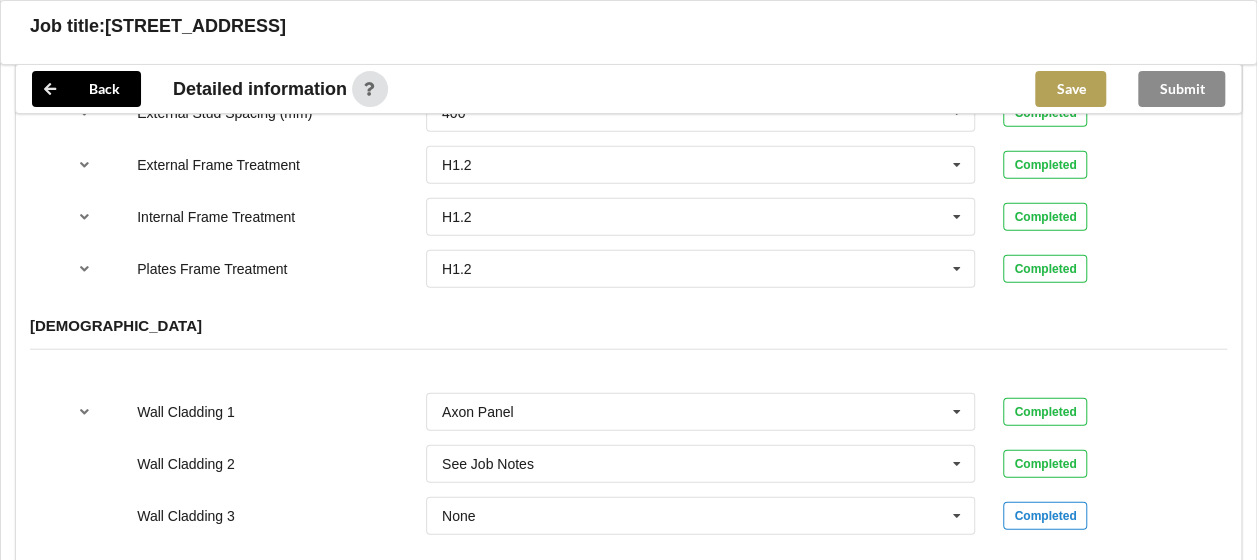 click on "Save" at bounding box center [1070, 89] 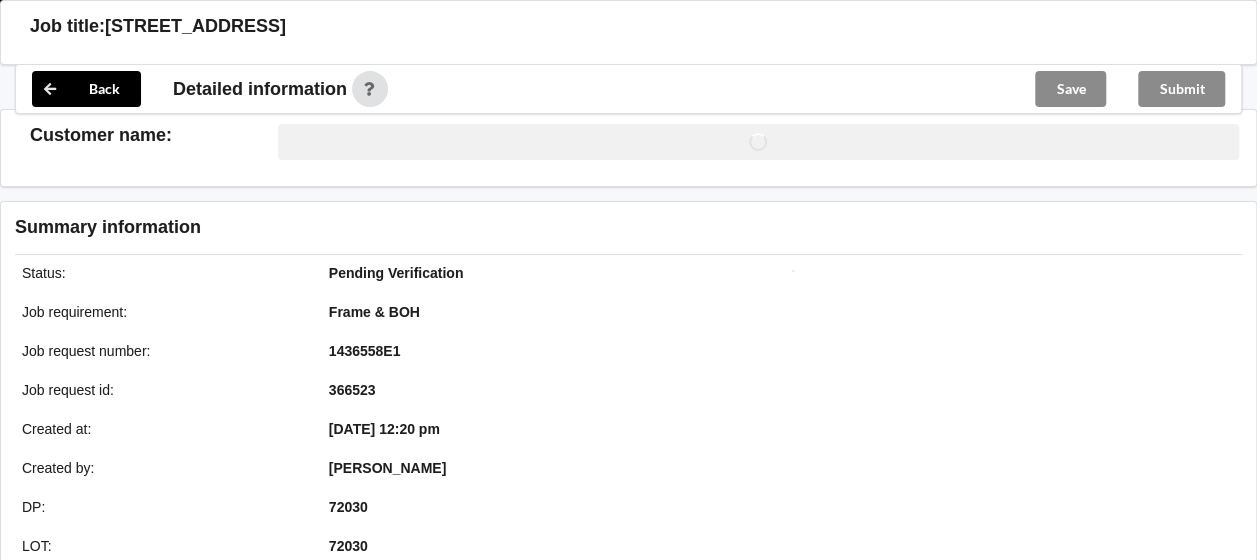 scroll, scrollTop: 2330, scrollLeft: 0, axis: vertical 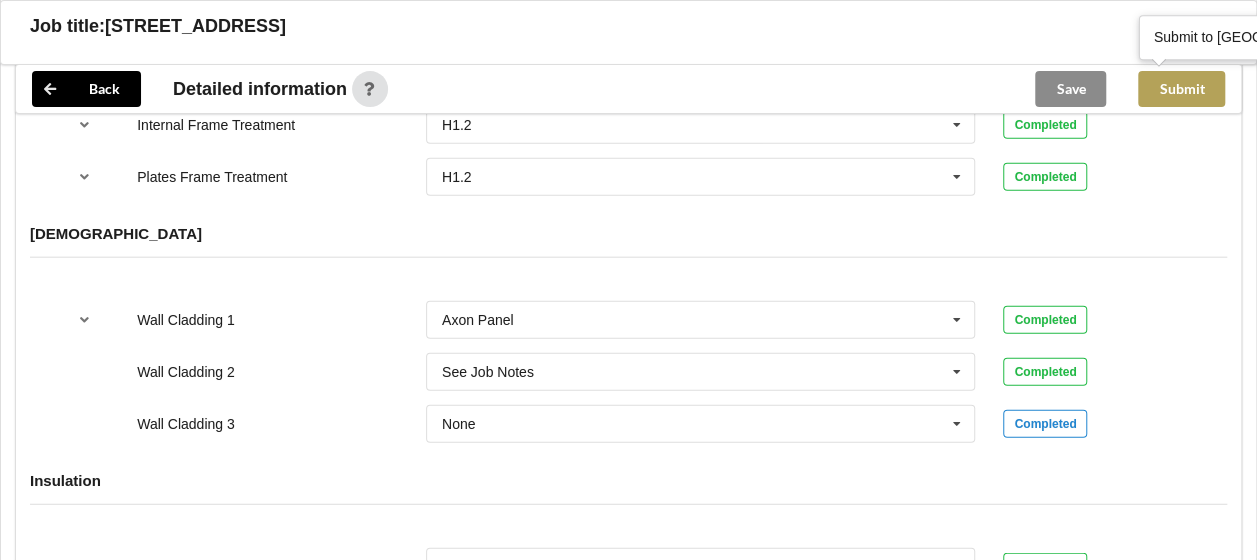 click on "Submit" at bounding box center [1181, 89] 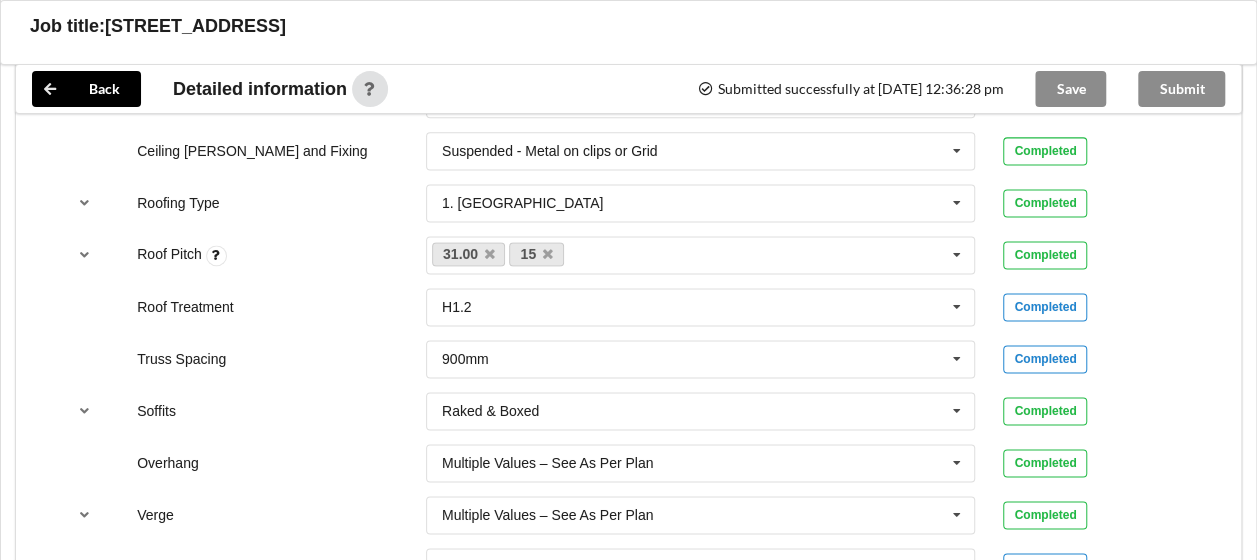 scroll, scrollTop: 1130, scrollLeft: 0, axis: vertical 